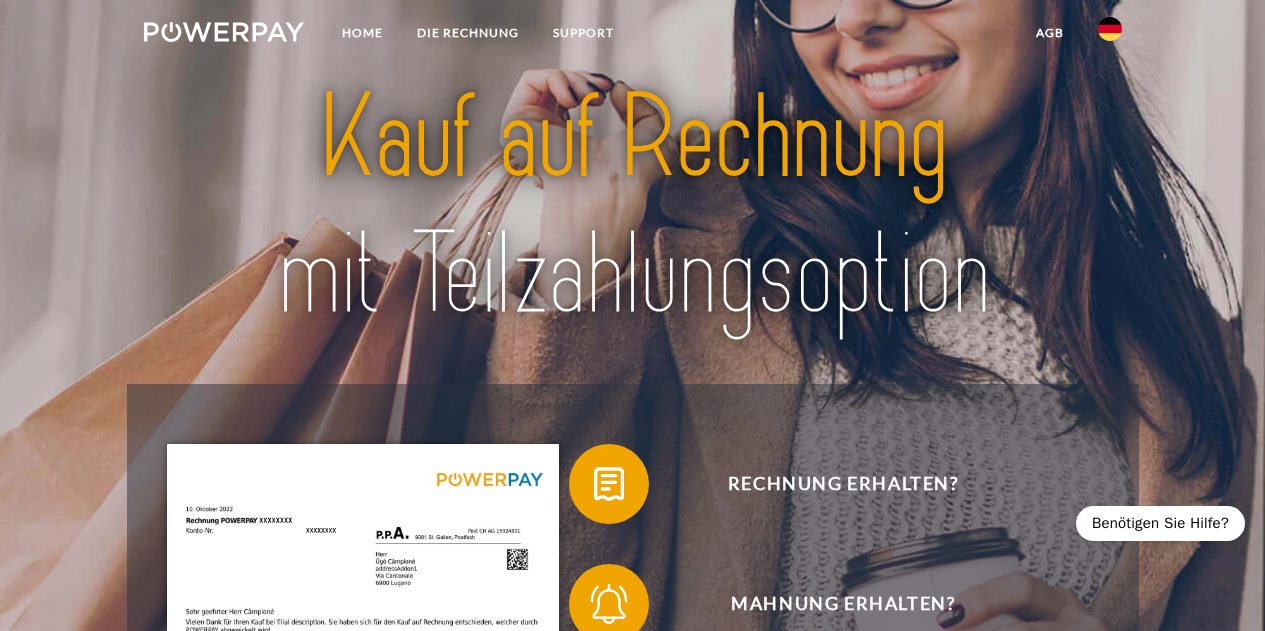 scroll, scrollTop: 0, scrollLeft: 0, axis: both 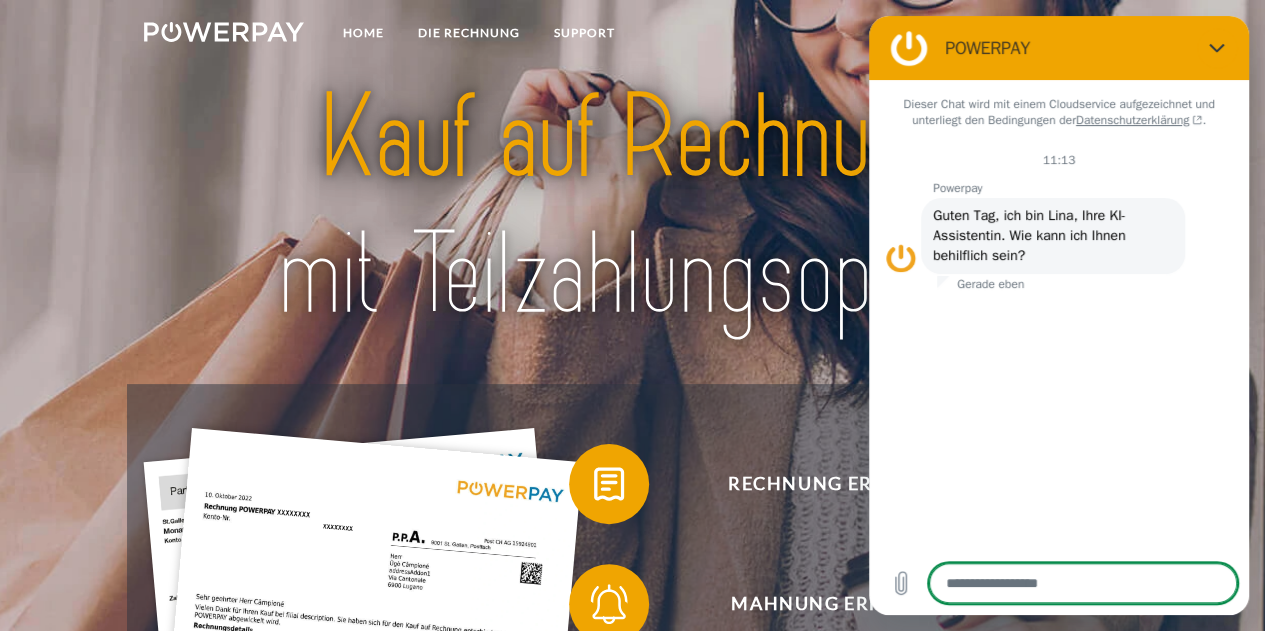 type on "*" 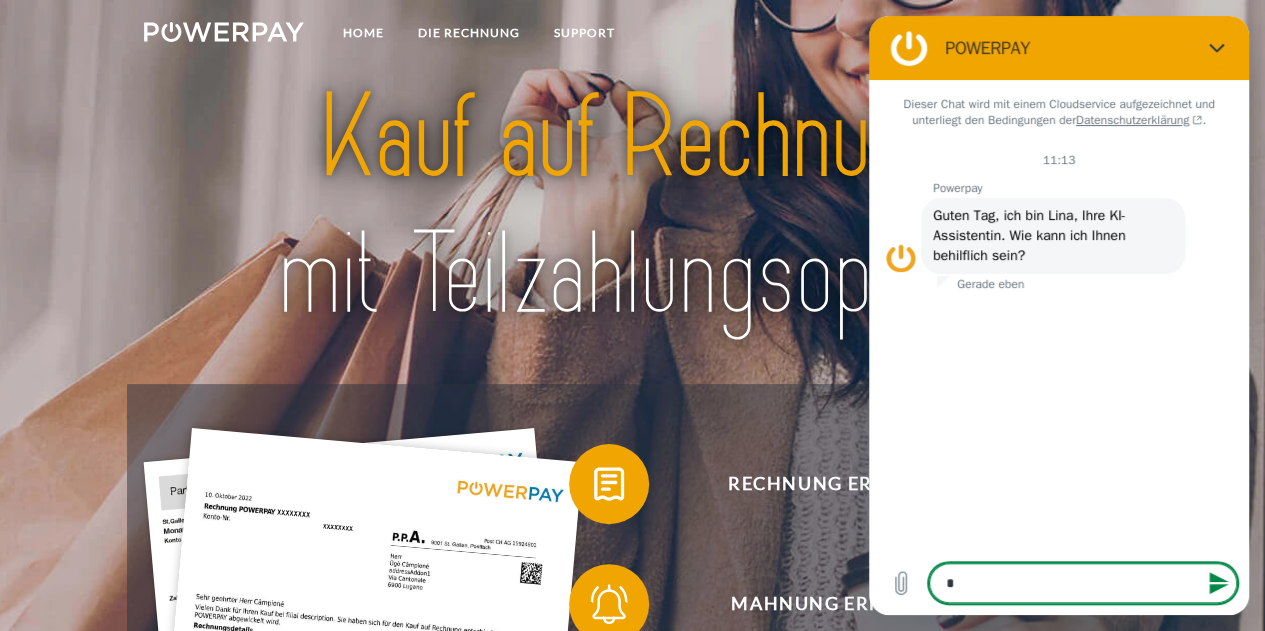 type on "**" 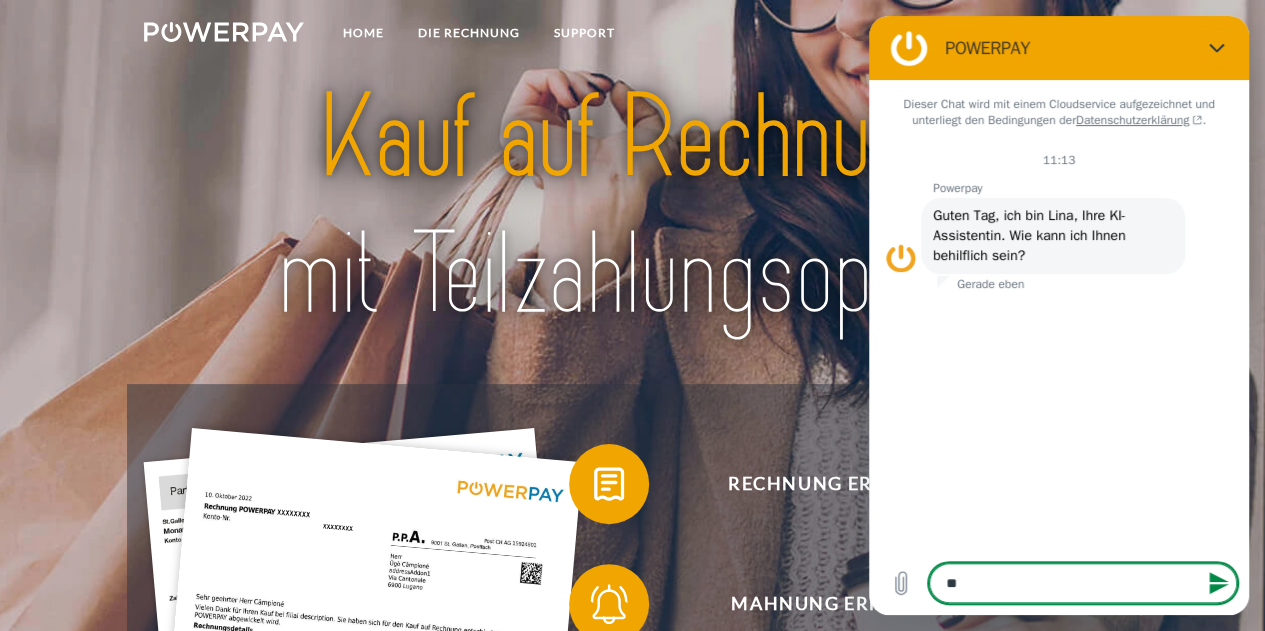 type on "***" 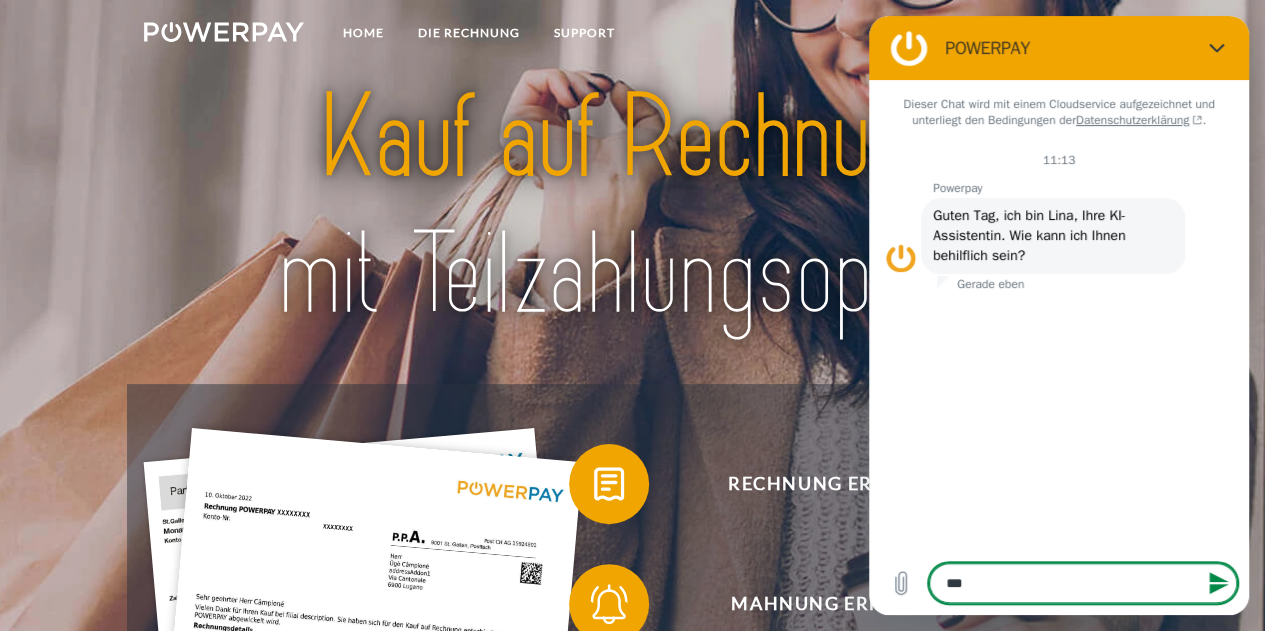 type on "*" 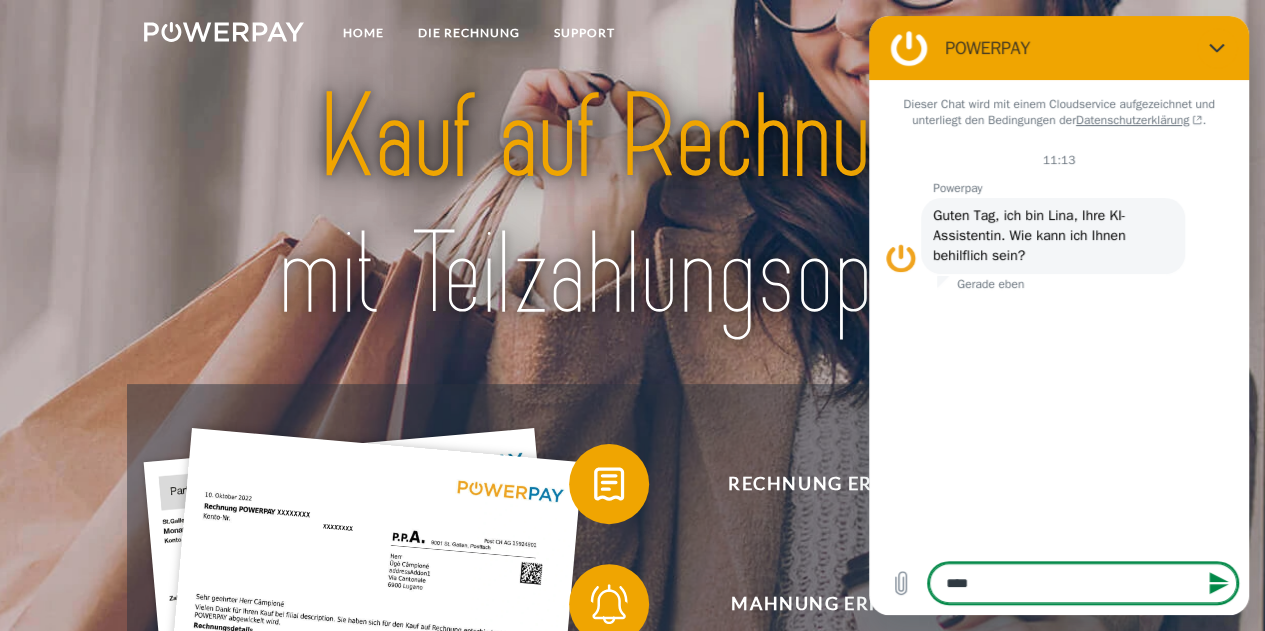type on "*****" 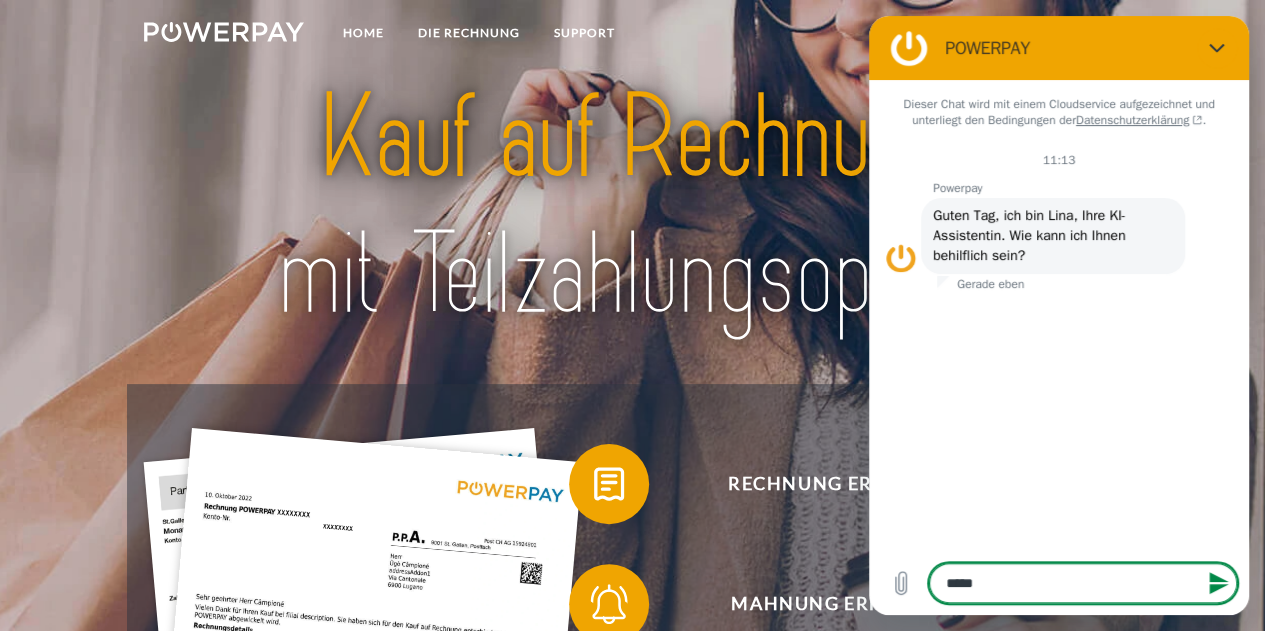 type on "*" 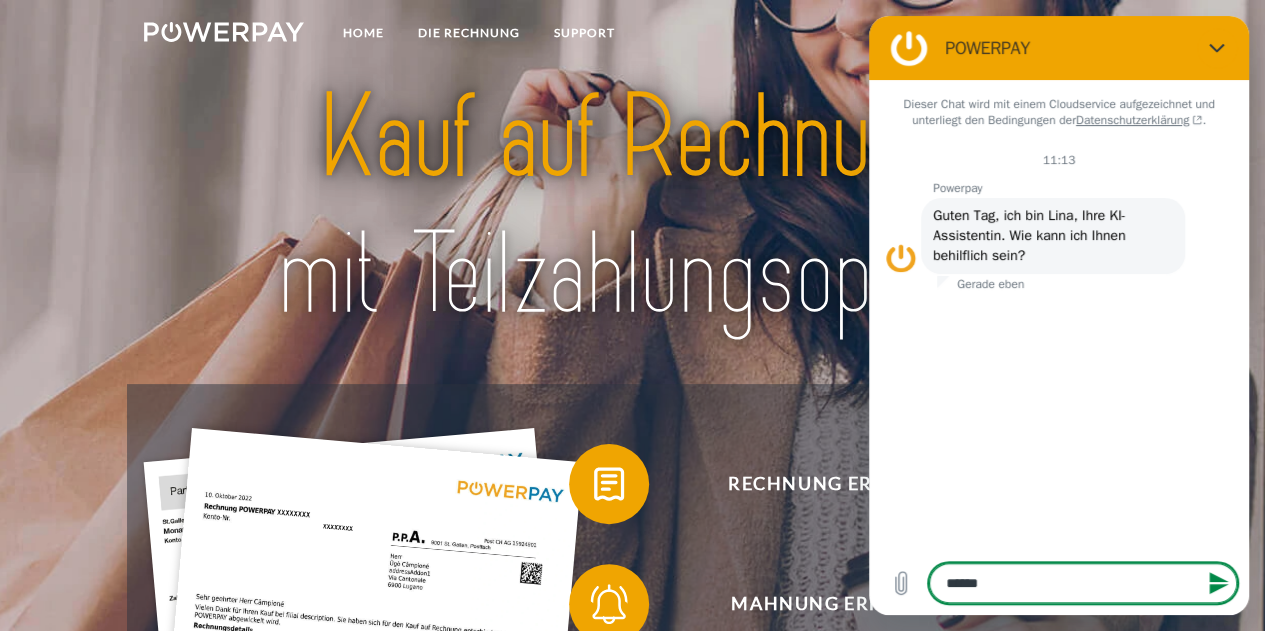 type on "*******" 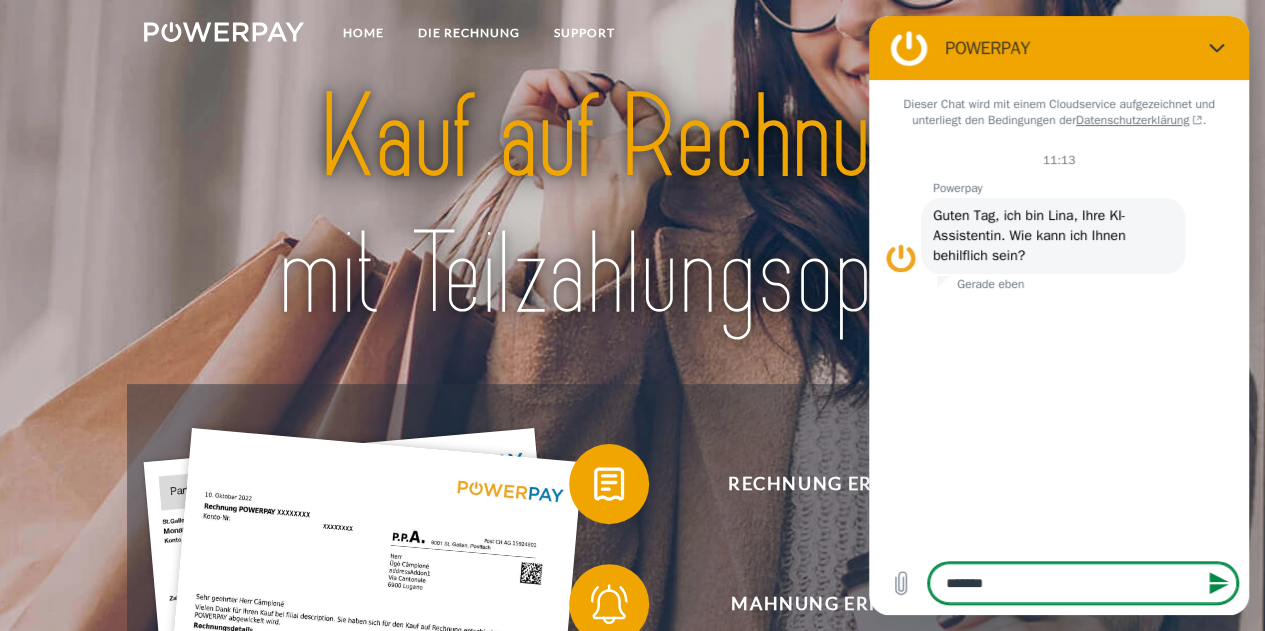 type on "********" 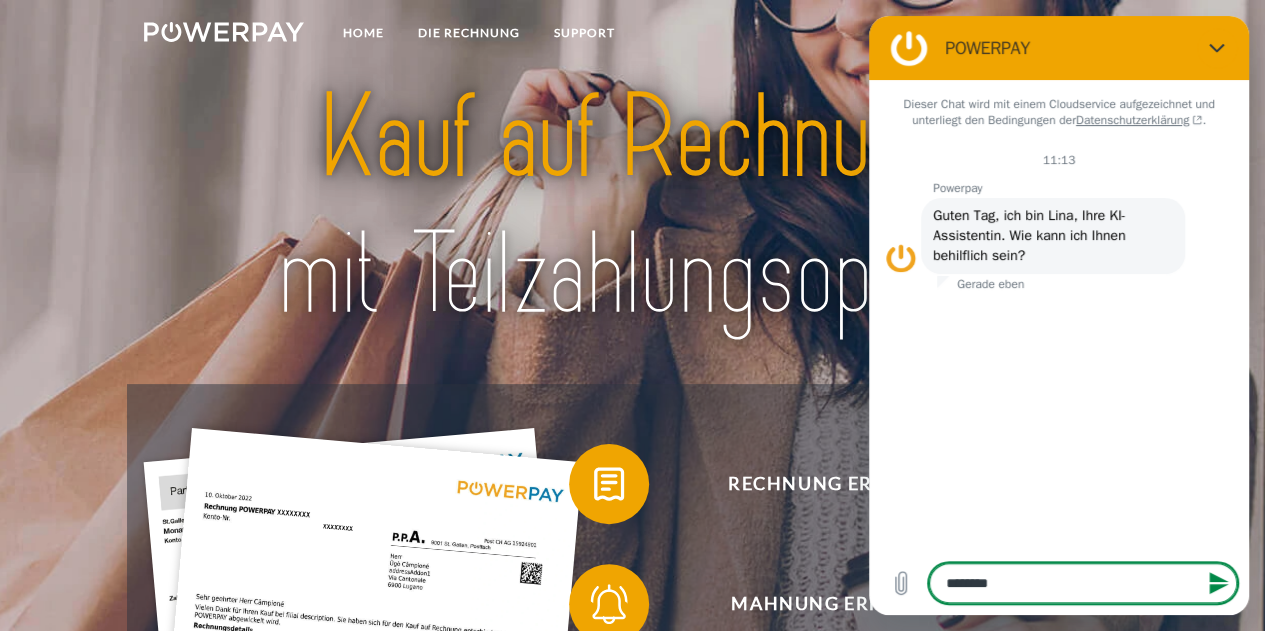 type on "********" 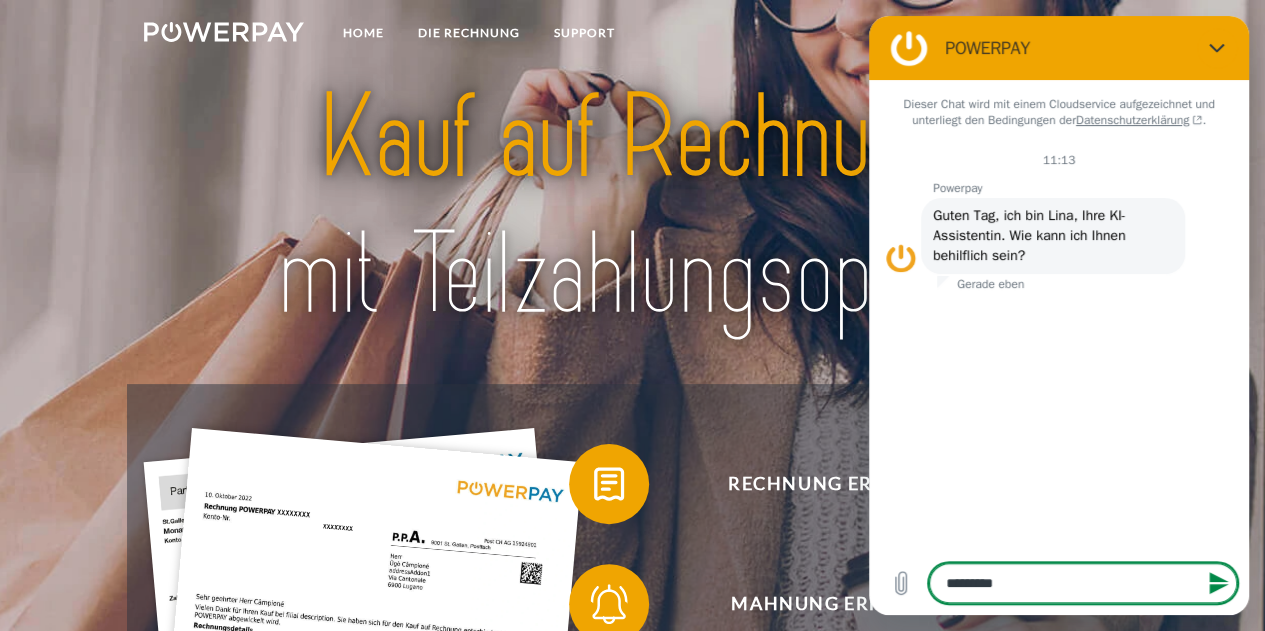 type on "**********" 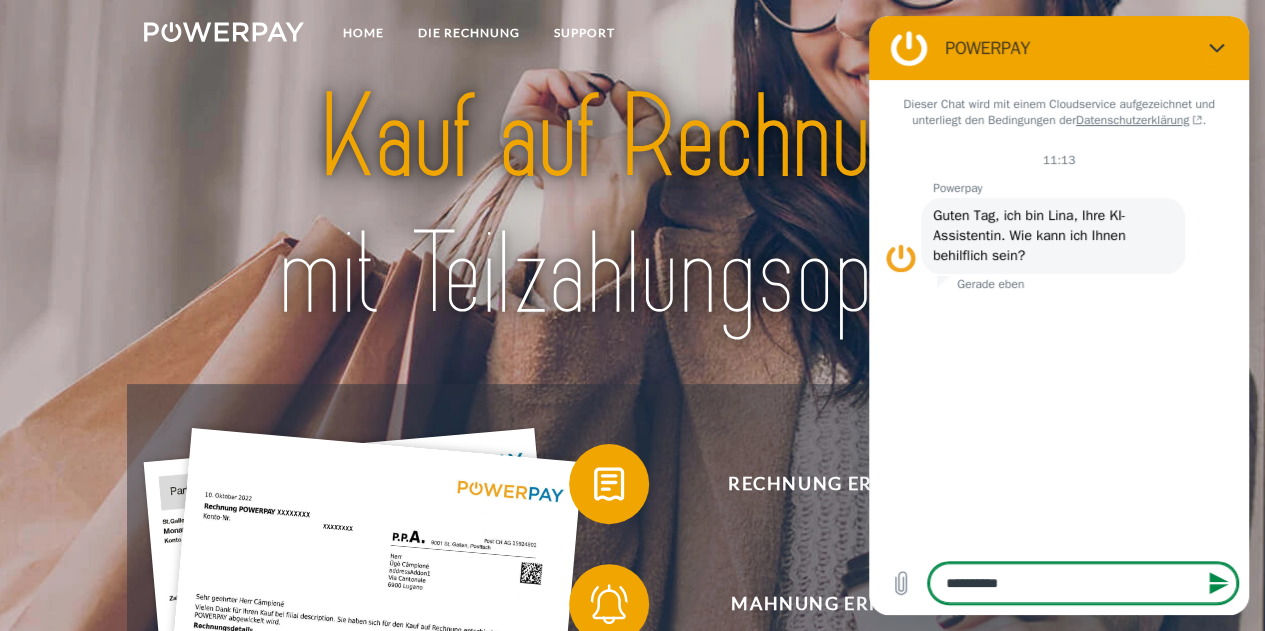type on "**********" 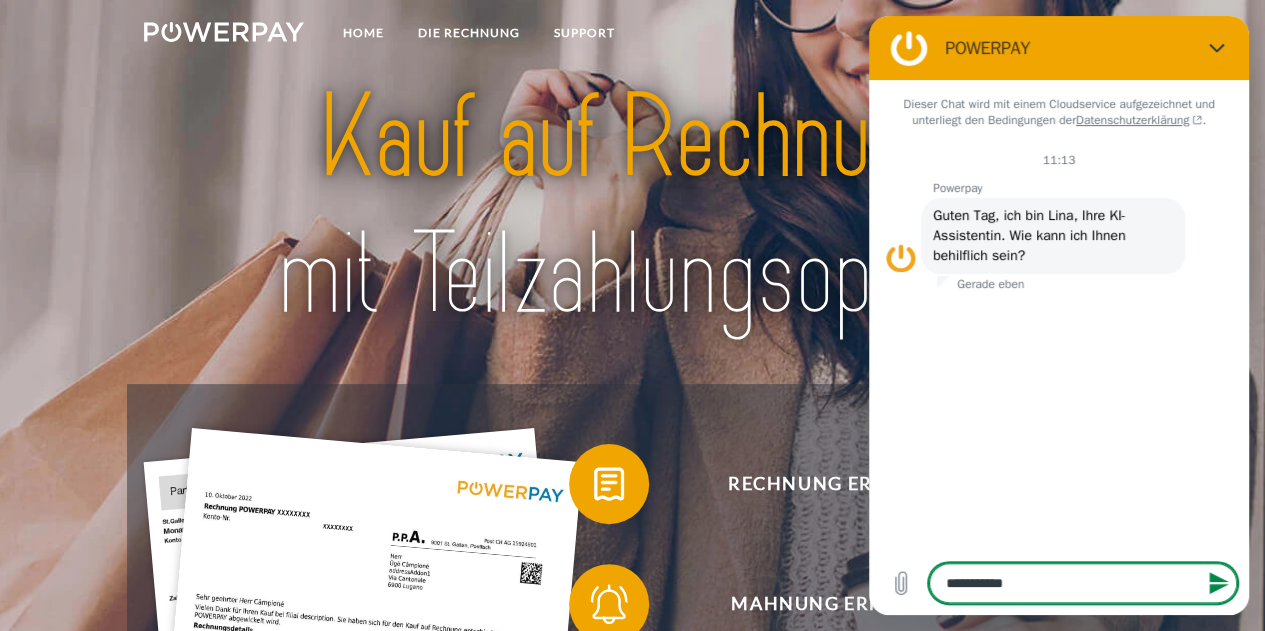 type on "*" 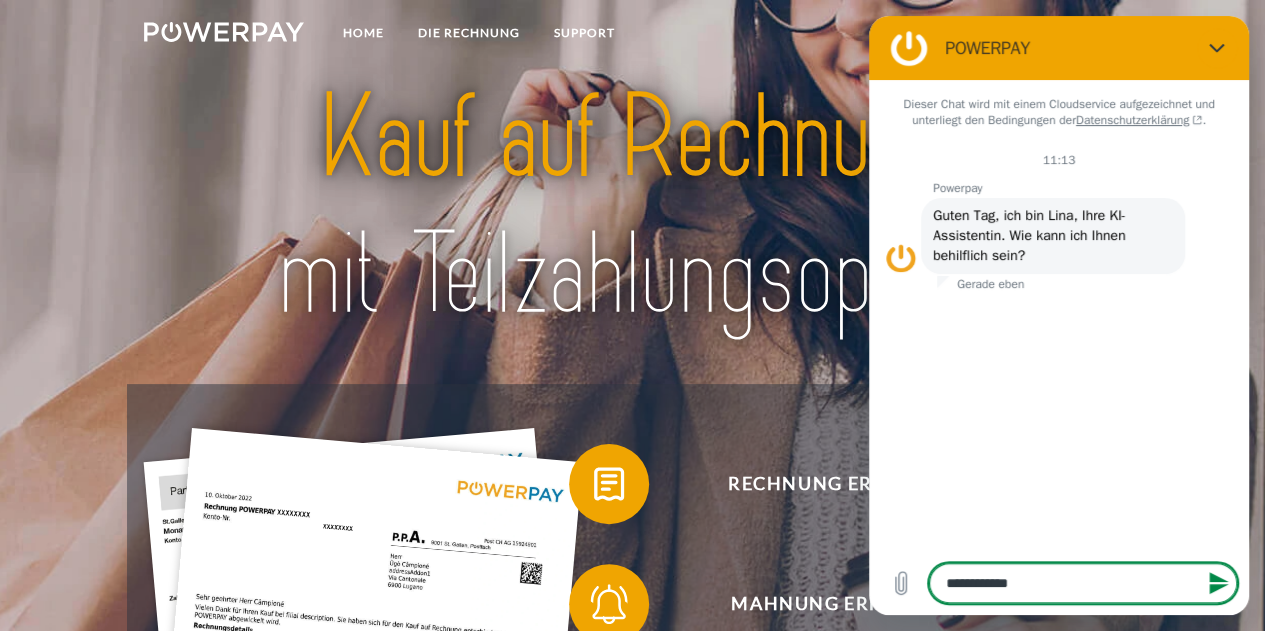 type on "**********" 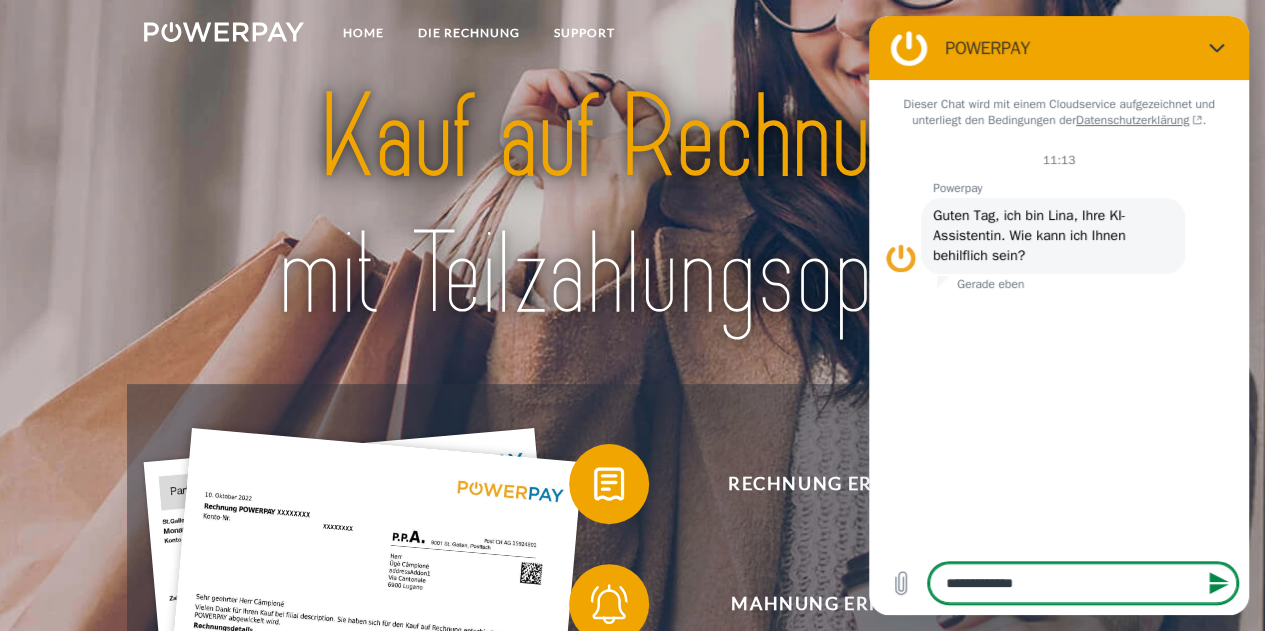 type on "**********" 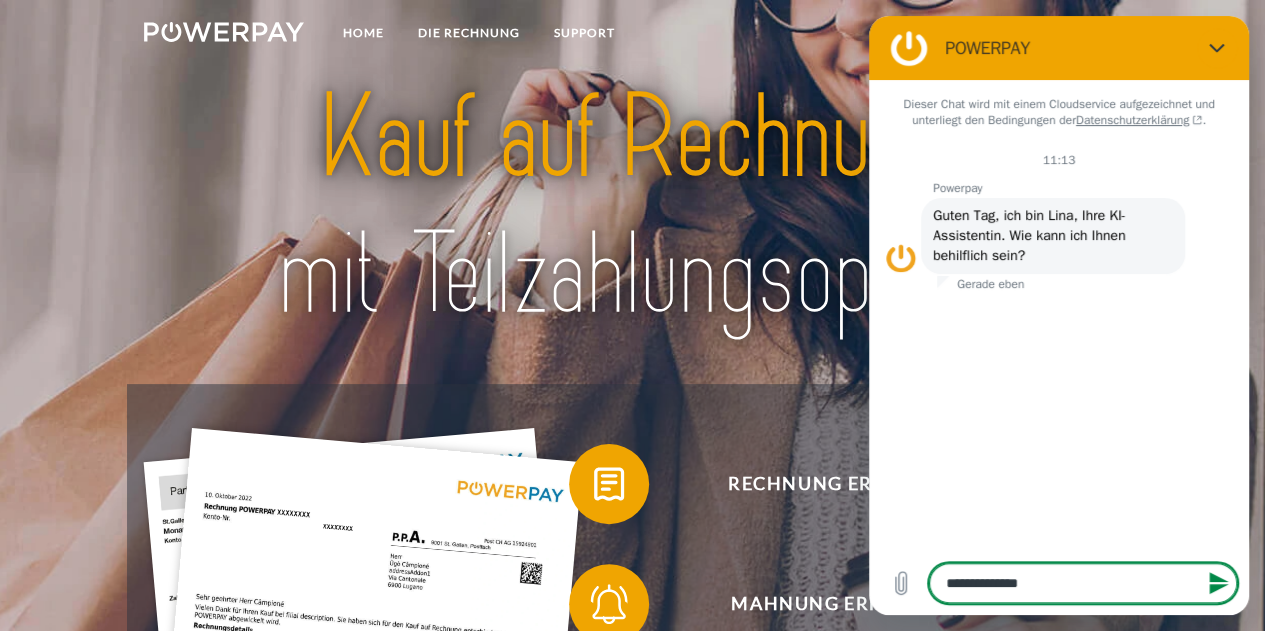 type on "**********" 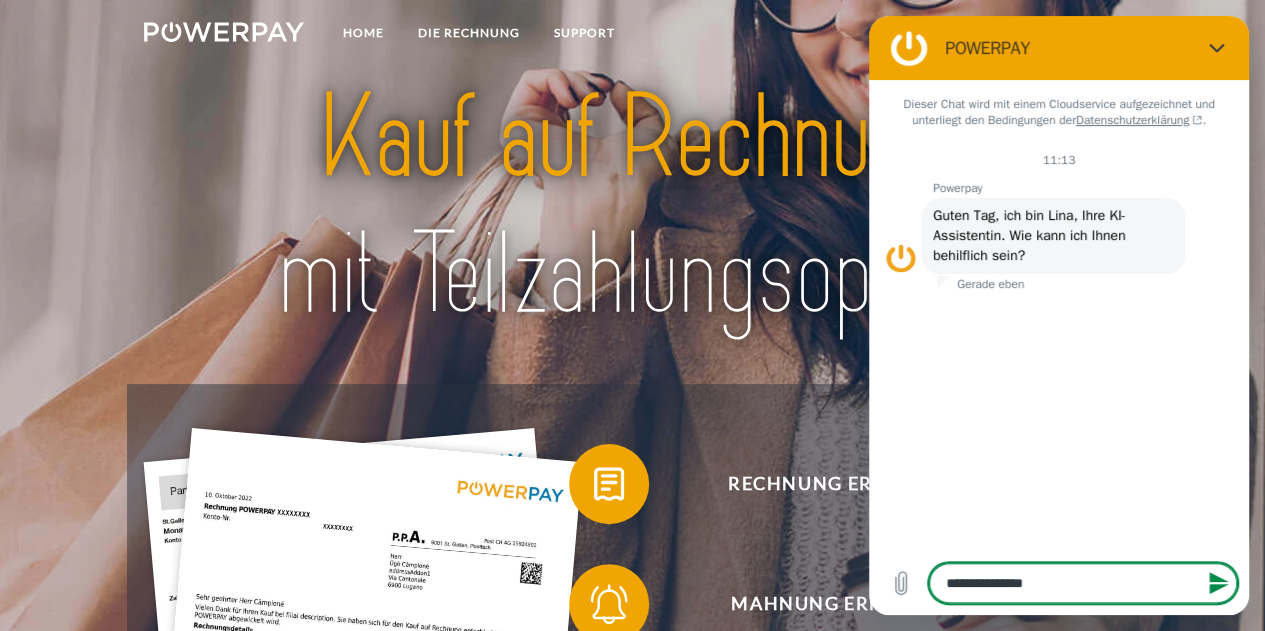 type on "**********" 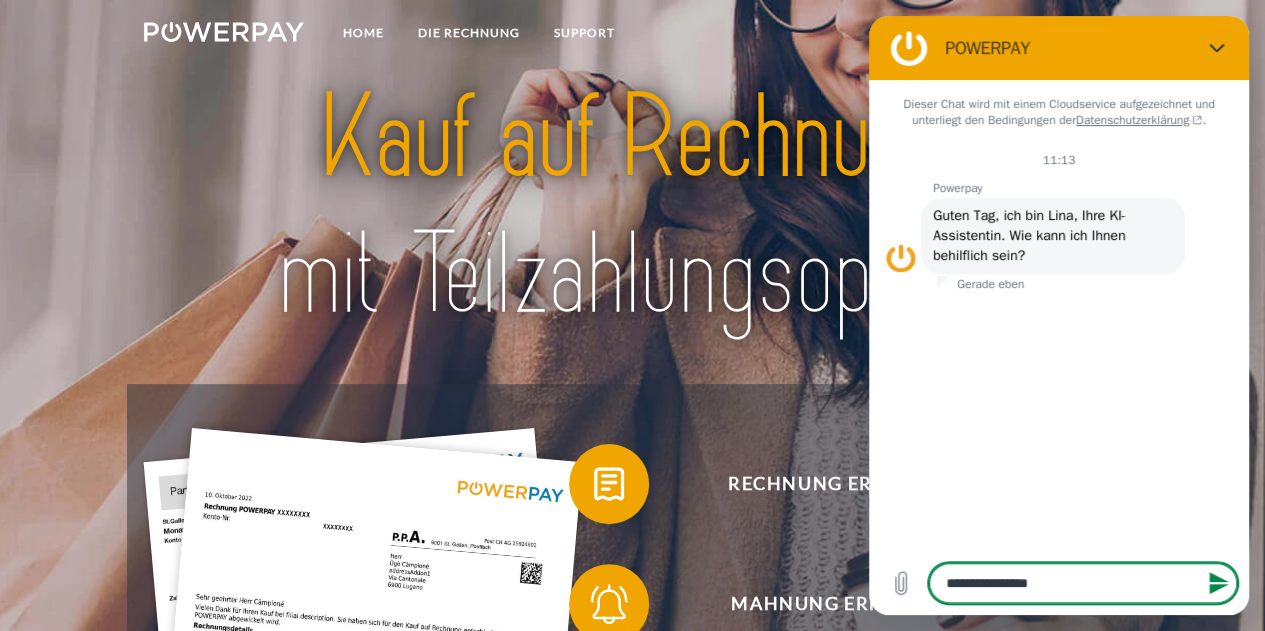 type on "**********" 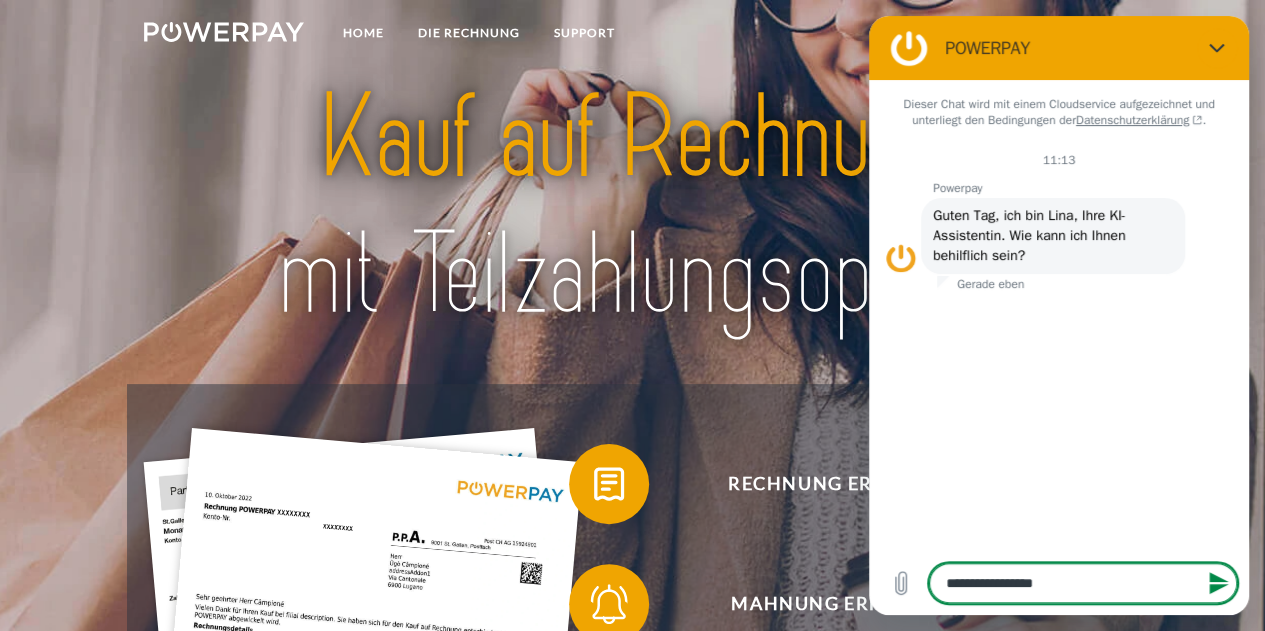 type on "**********" 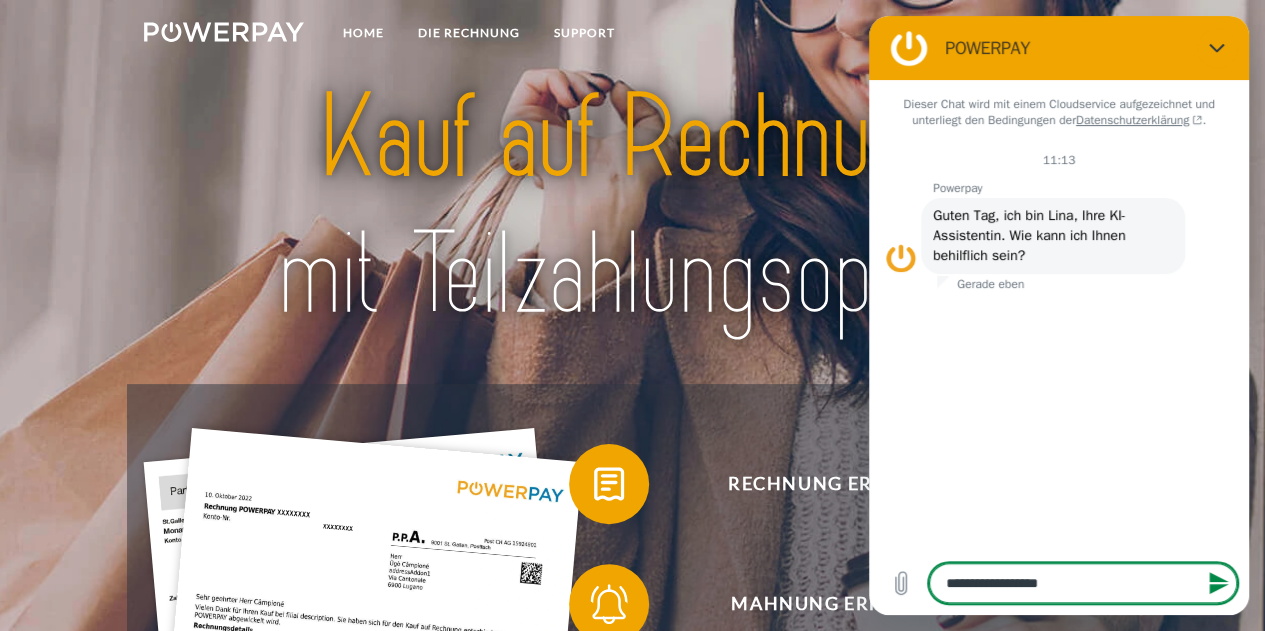 type on "**********" 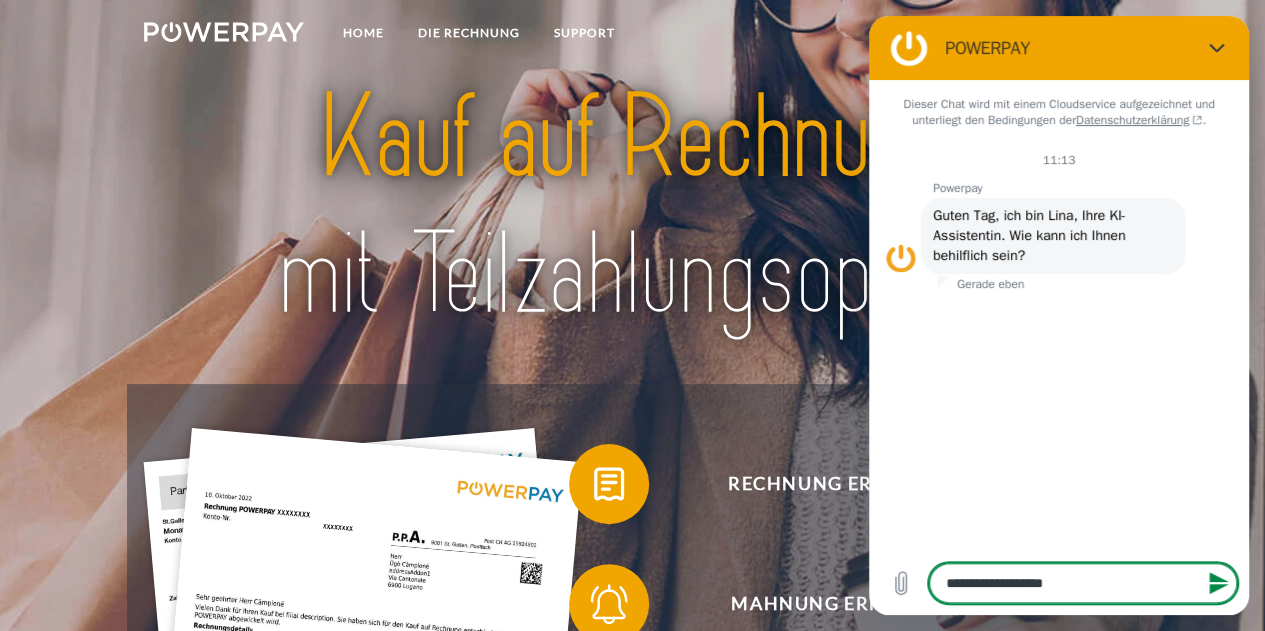 type on "**********" 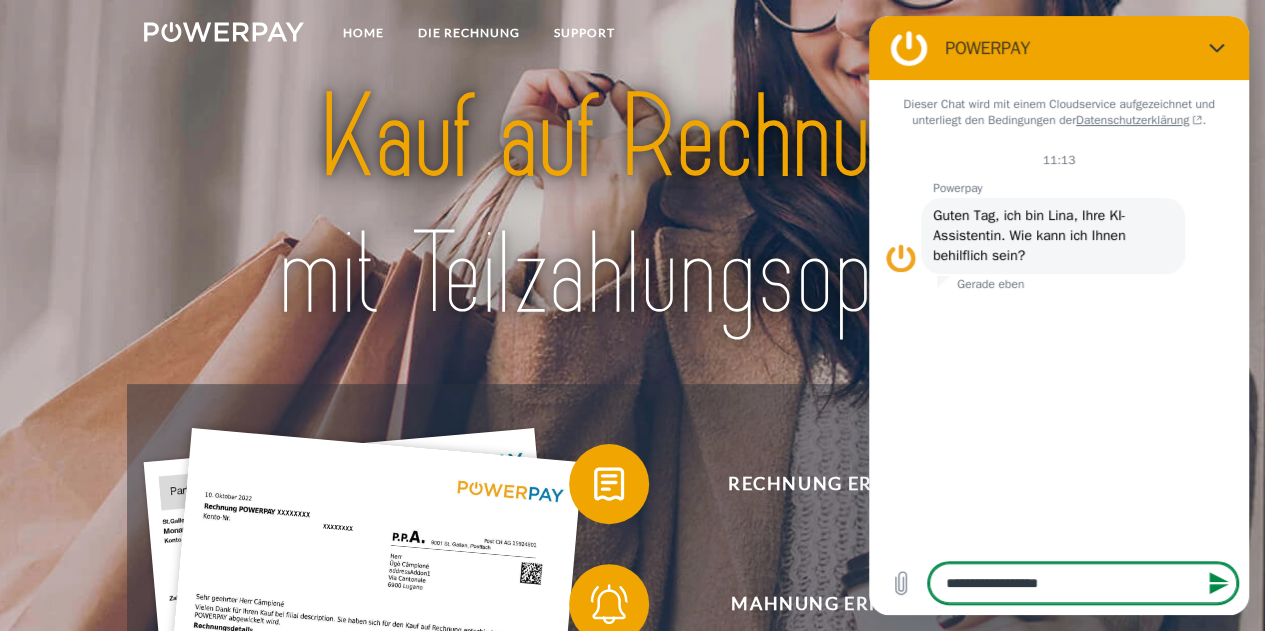 type on "**********" 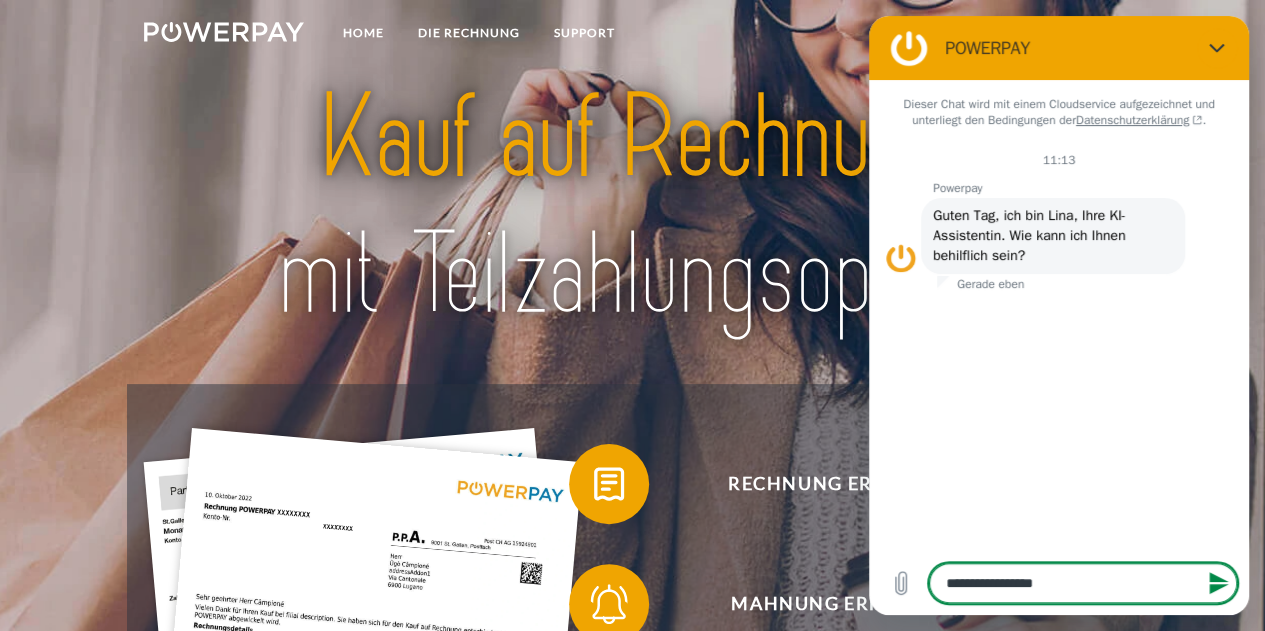 type on "**********" 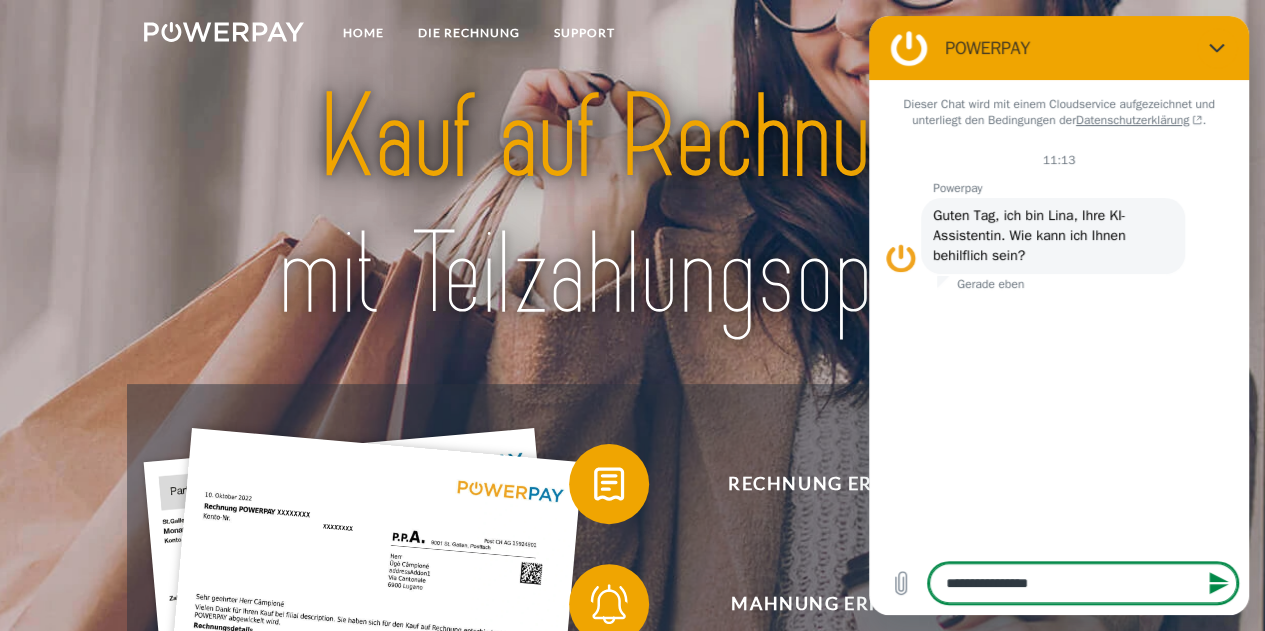 type on "**********" 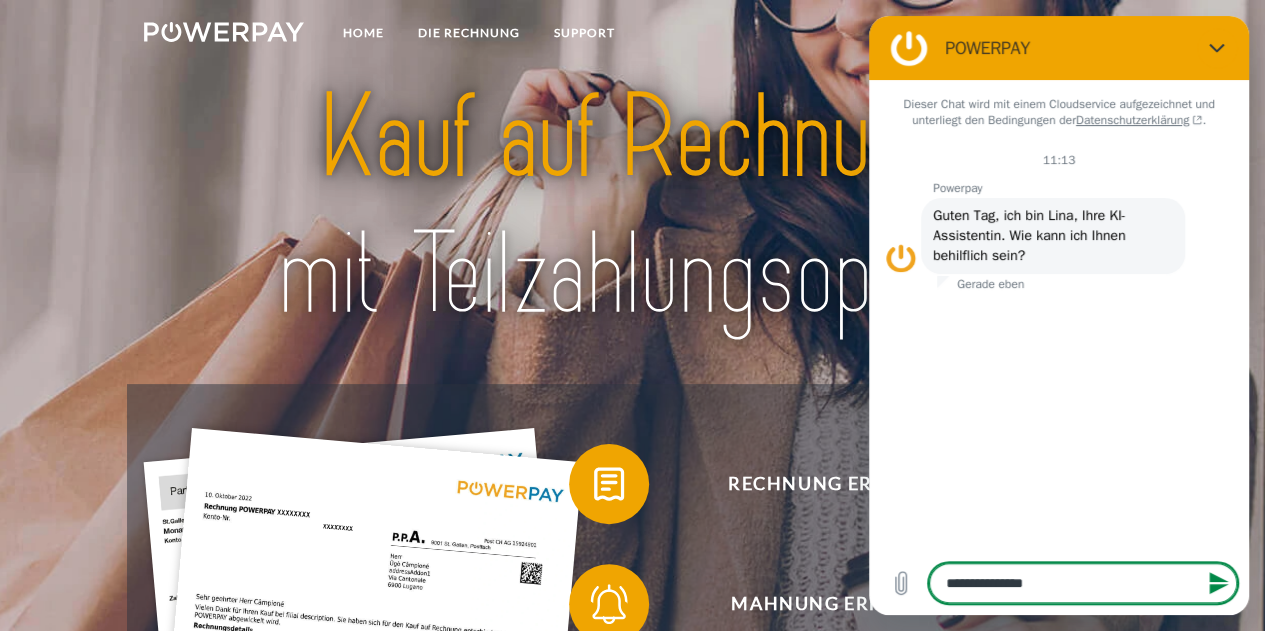 type on "**********" 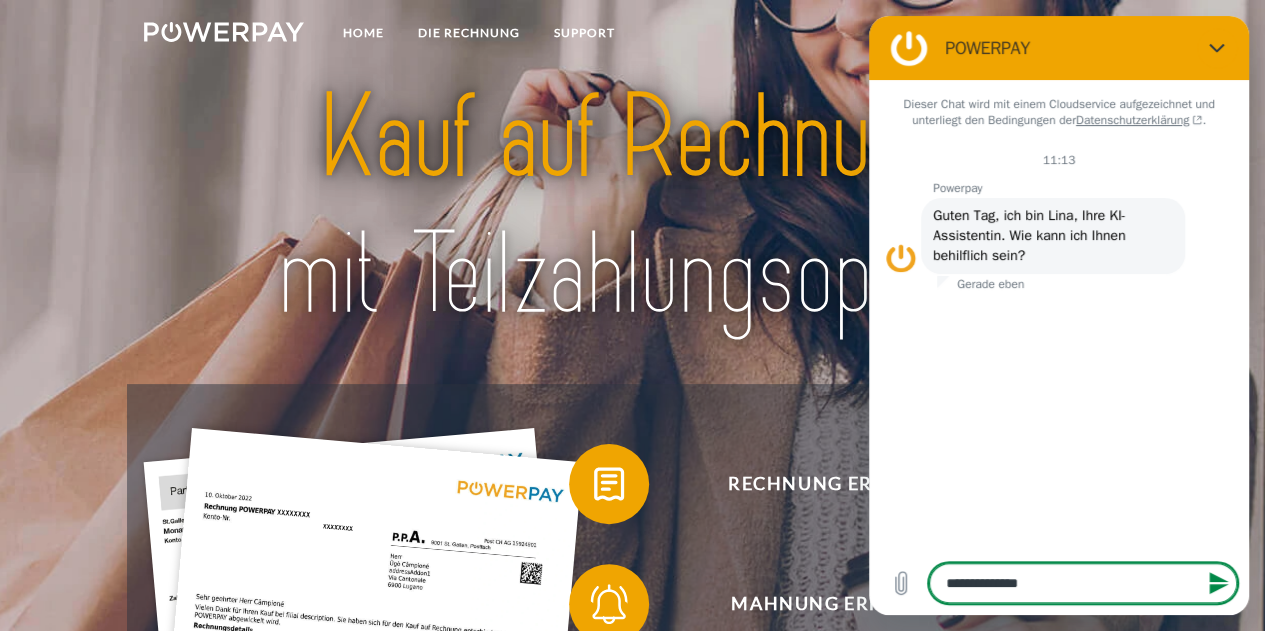 type on "**********" 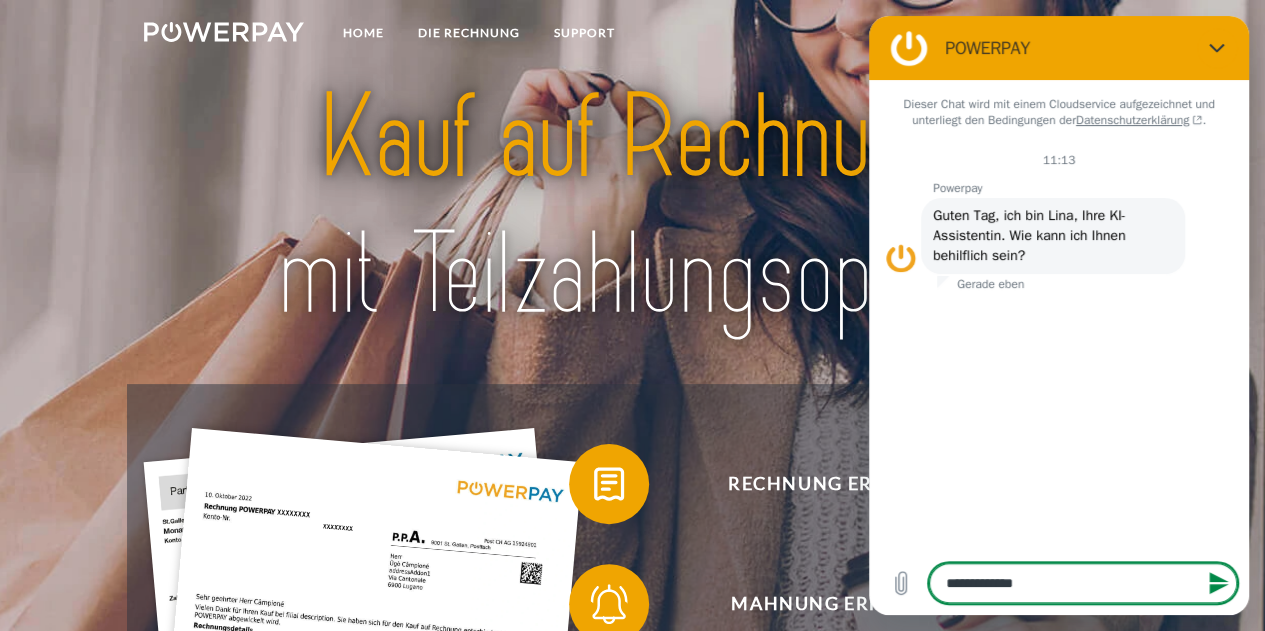 type on "**********" 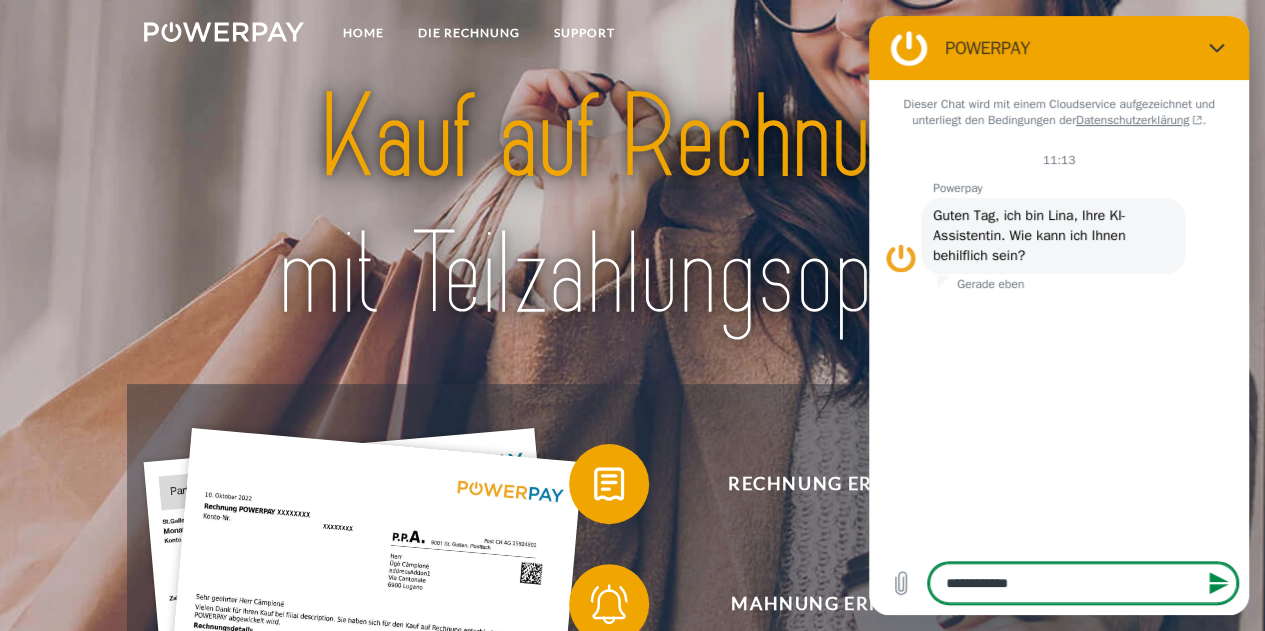 type on "*" 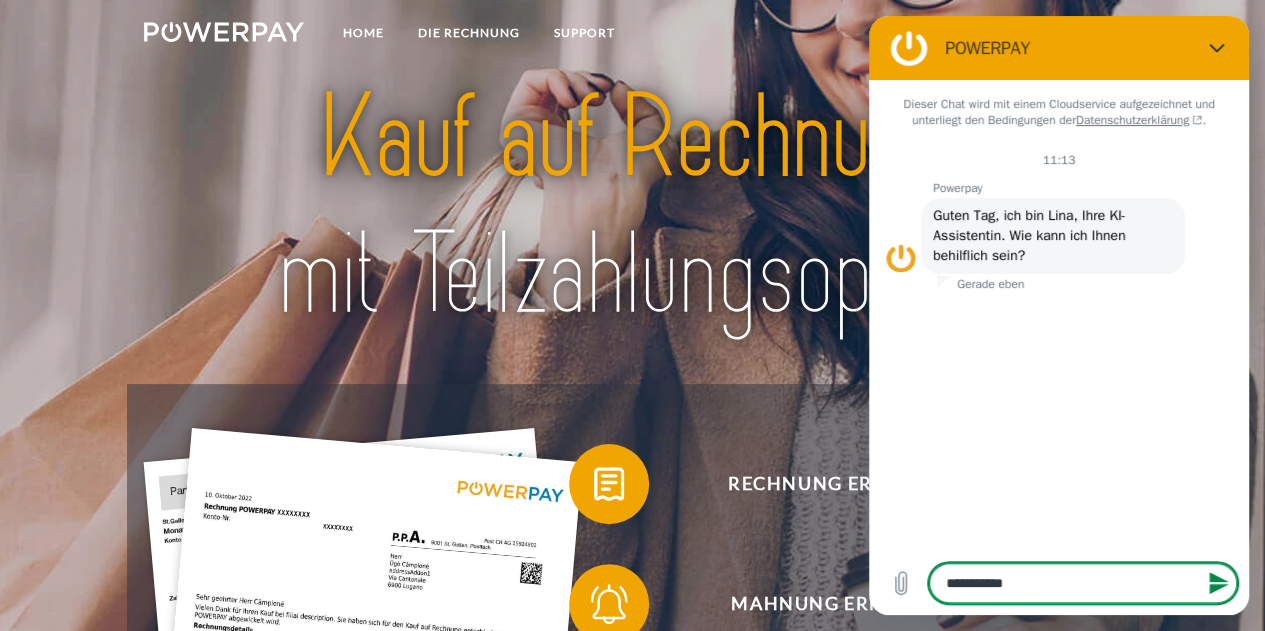 type on "**********" 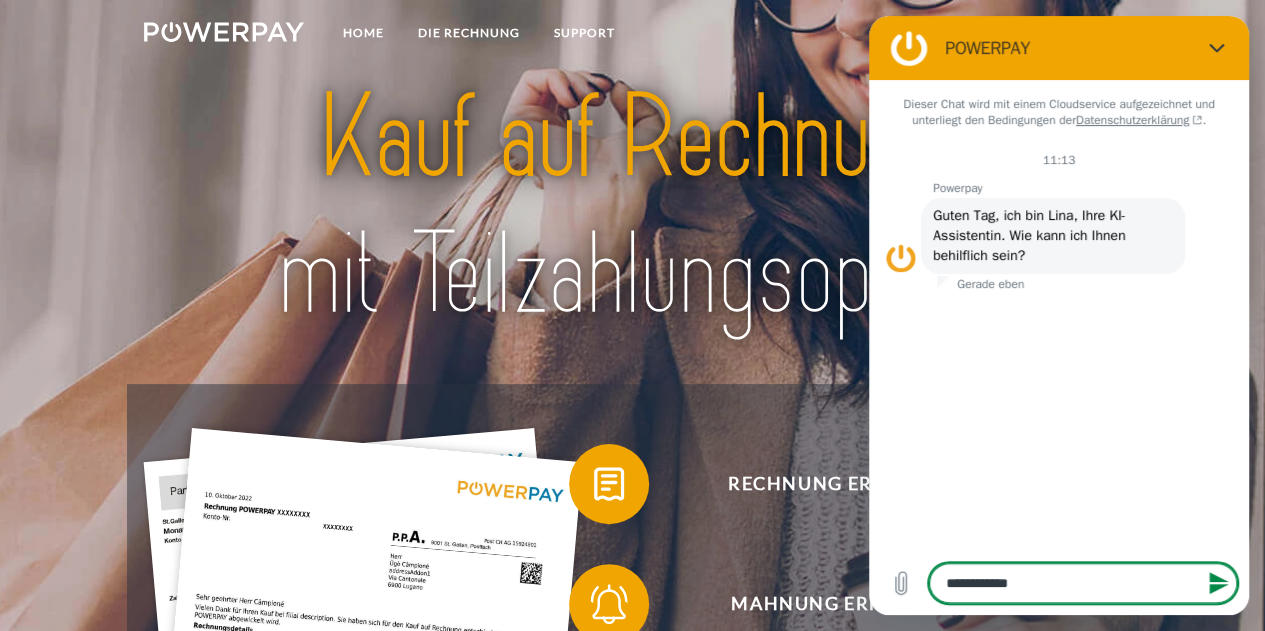 type on "**********" 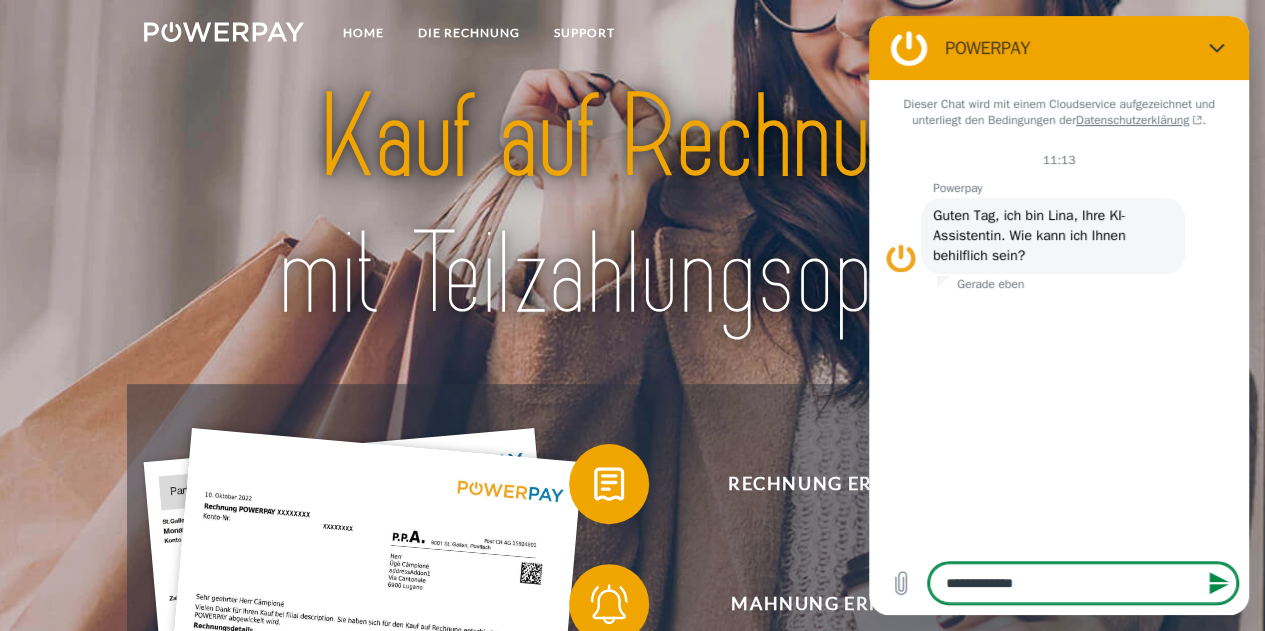 type on "*" 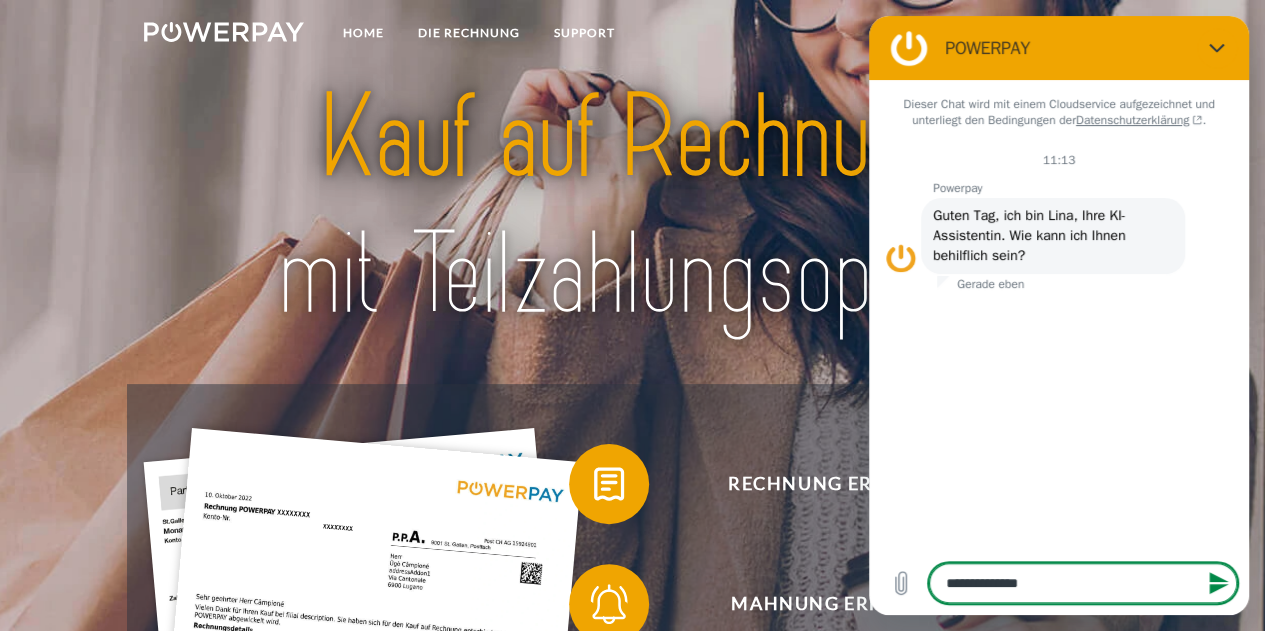 type on "**********" 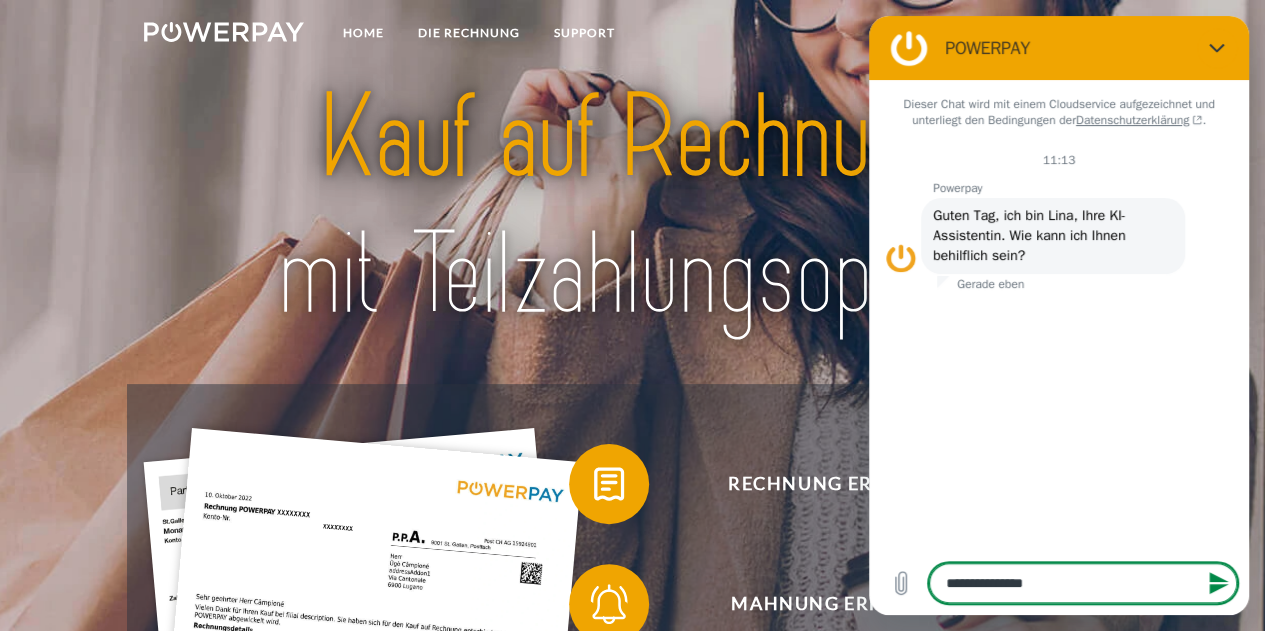 type on "**********" 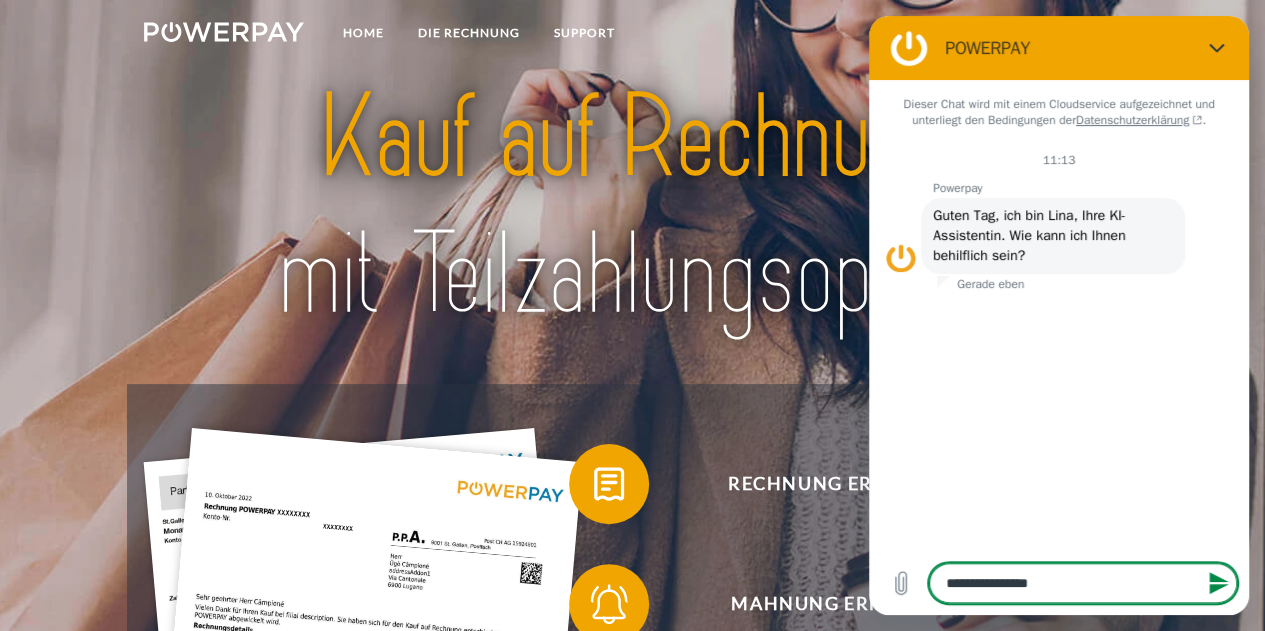 type on "**********" 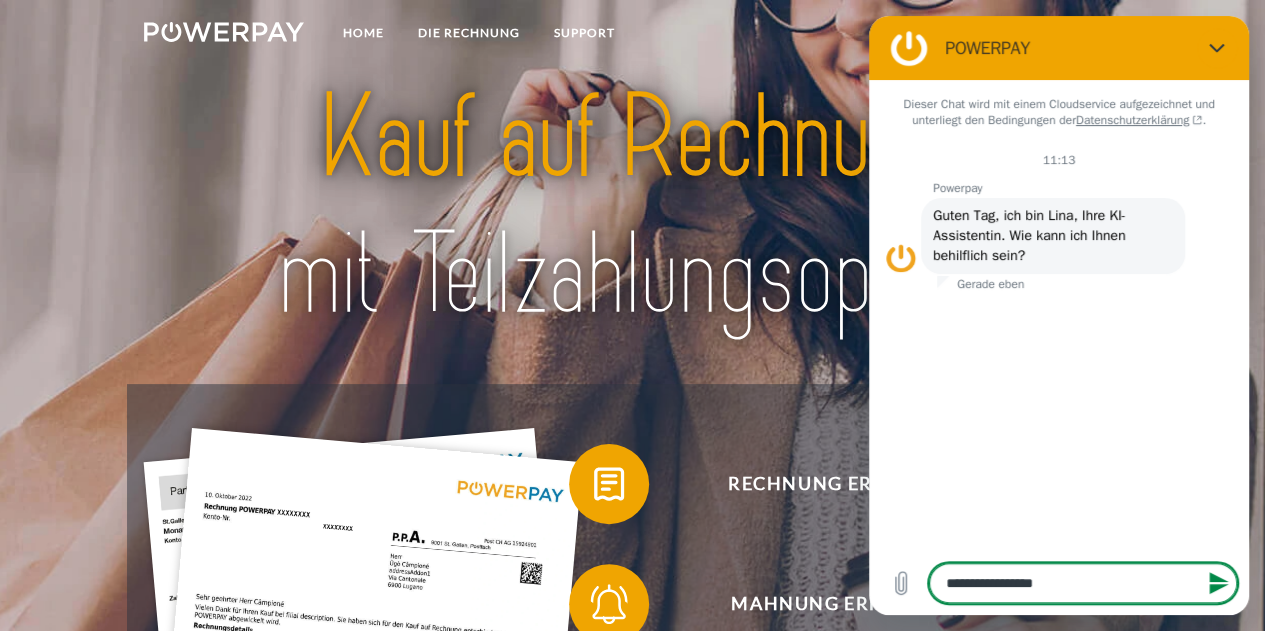 type on "**********" 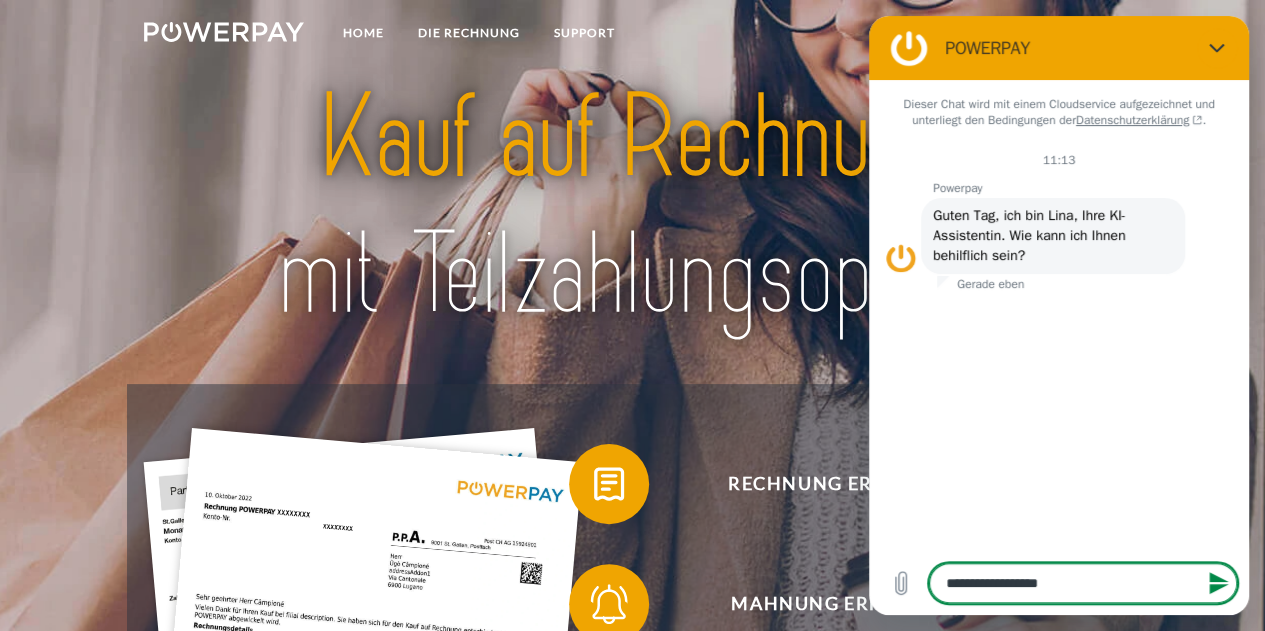 type on "**********" 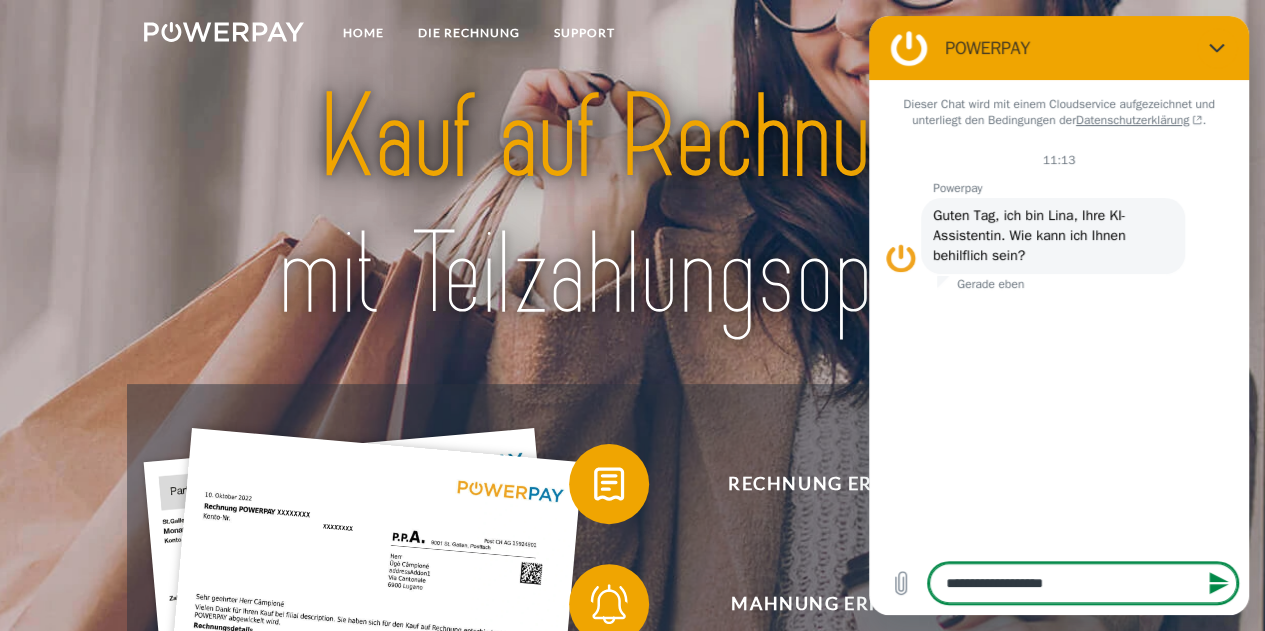type on "**********" 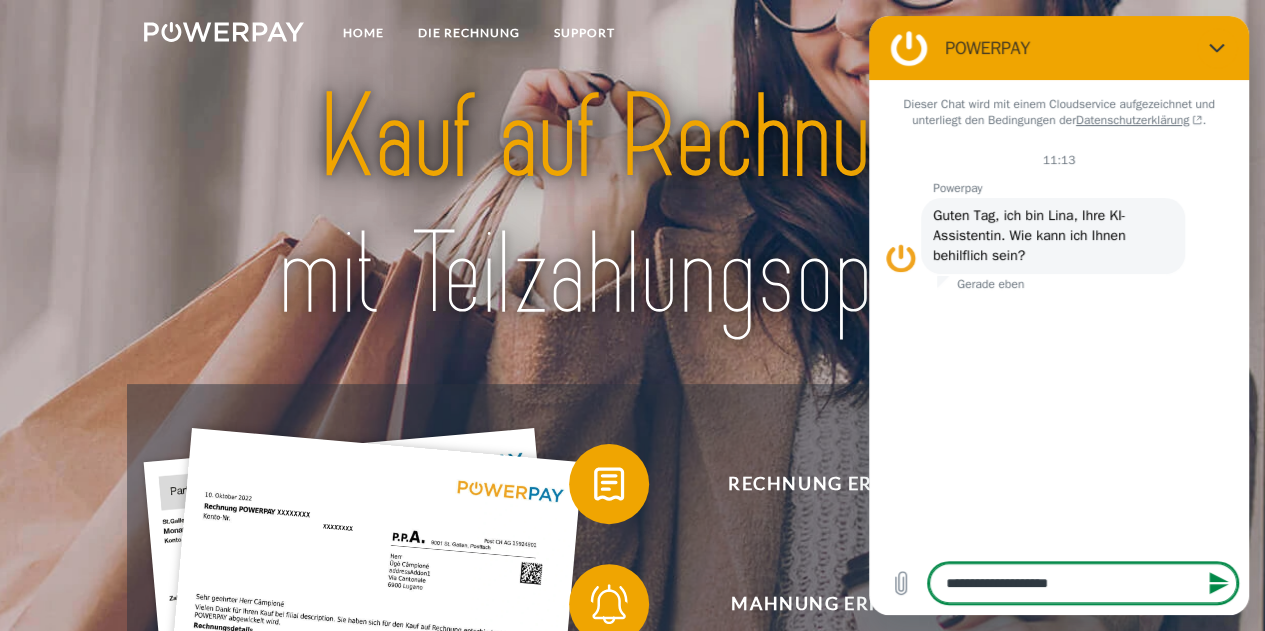 type on "**********" 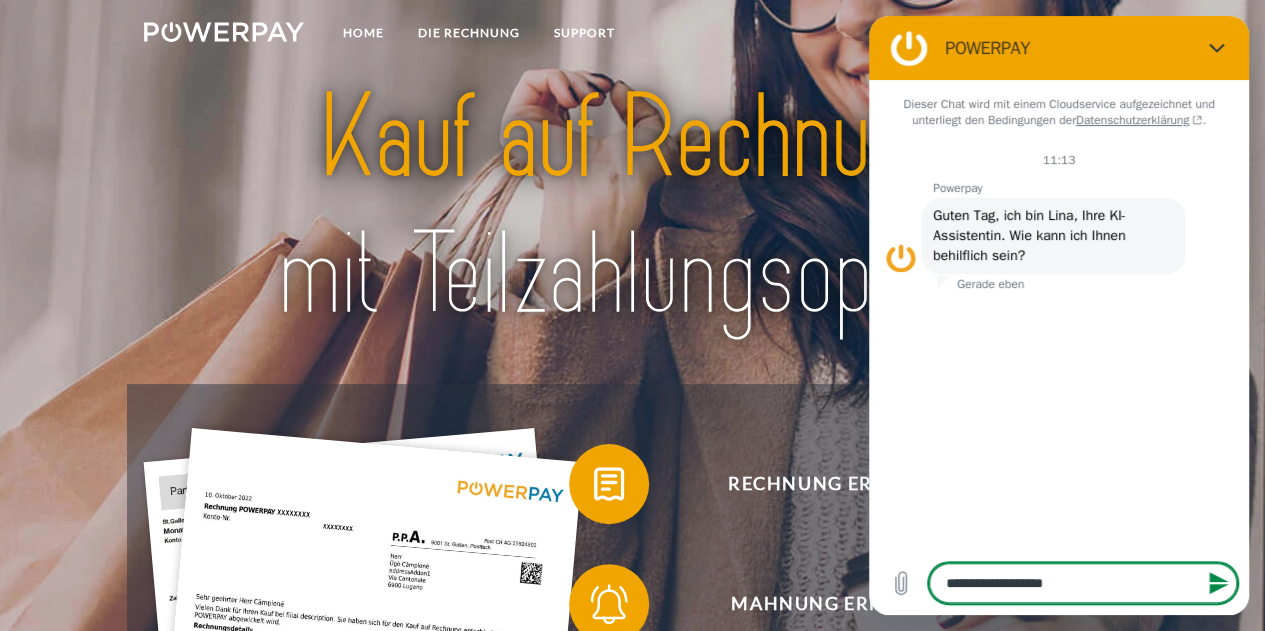 type on "**********" 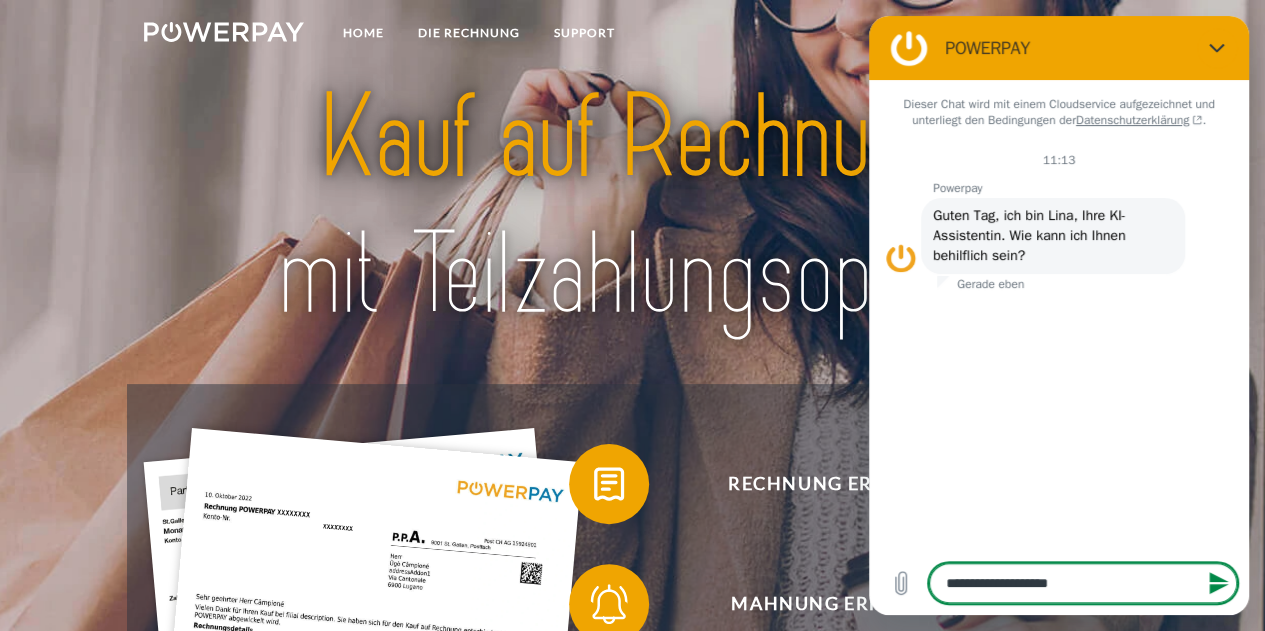 type on "**********" 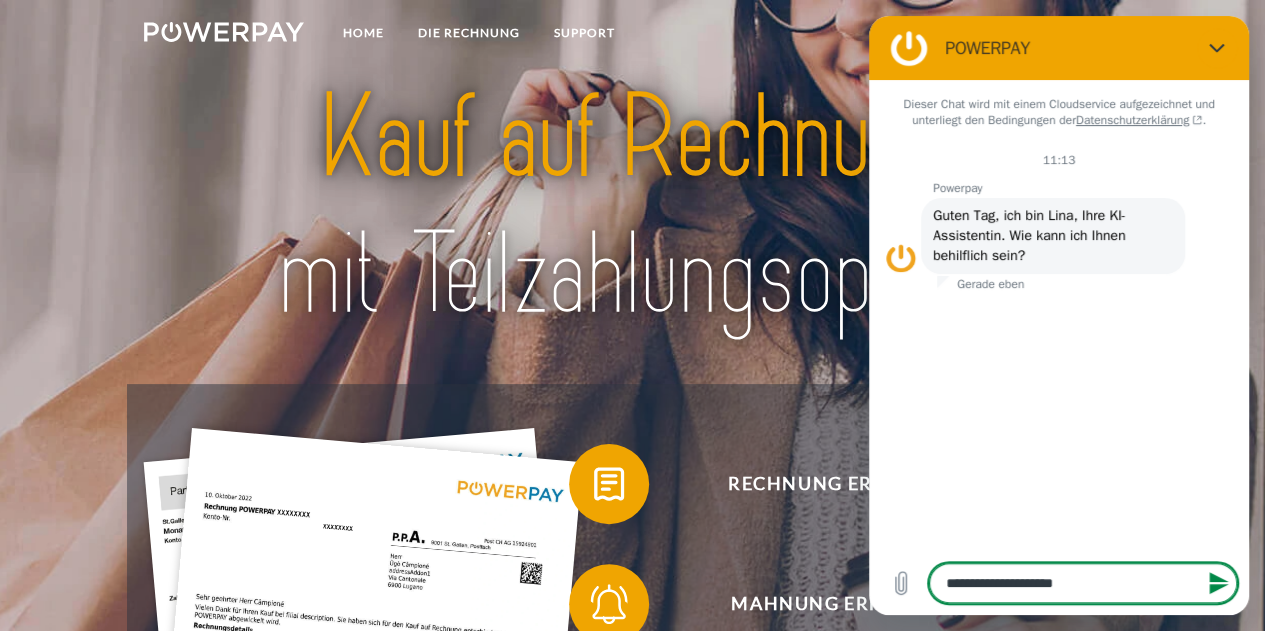 type on "**********" 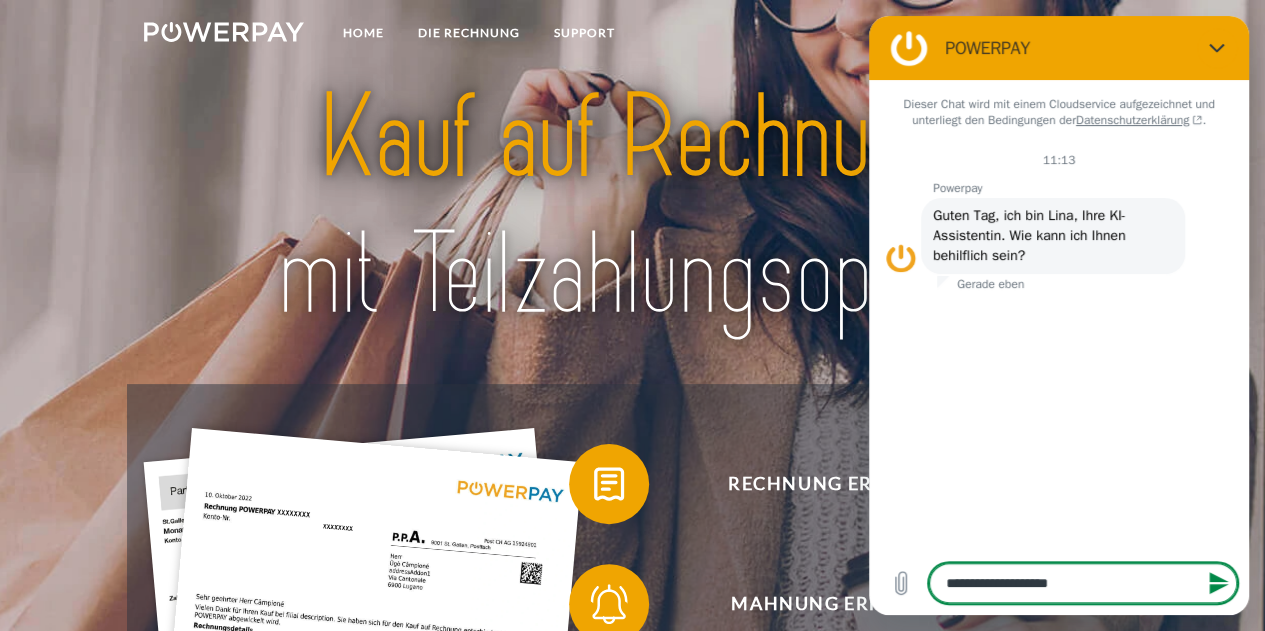 type on "**********" 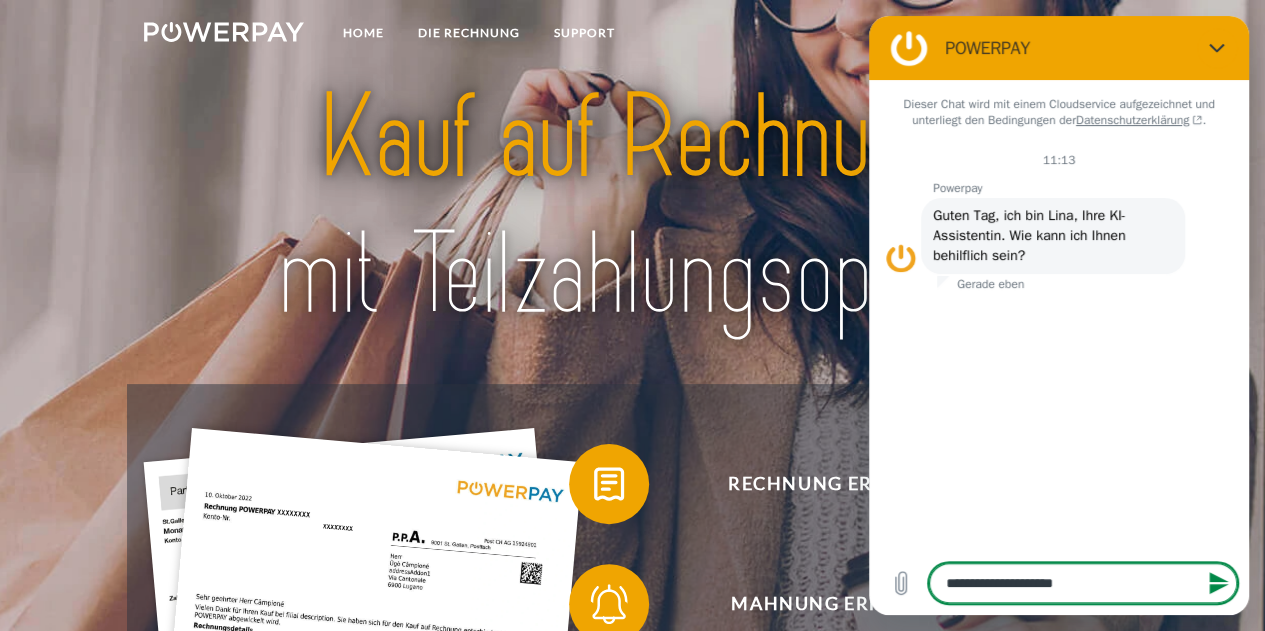 type on "**********" 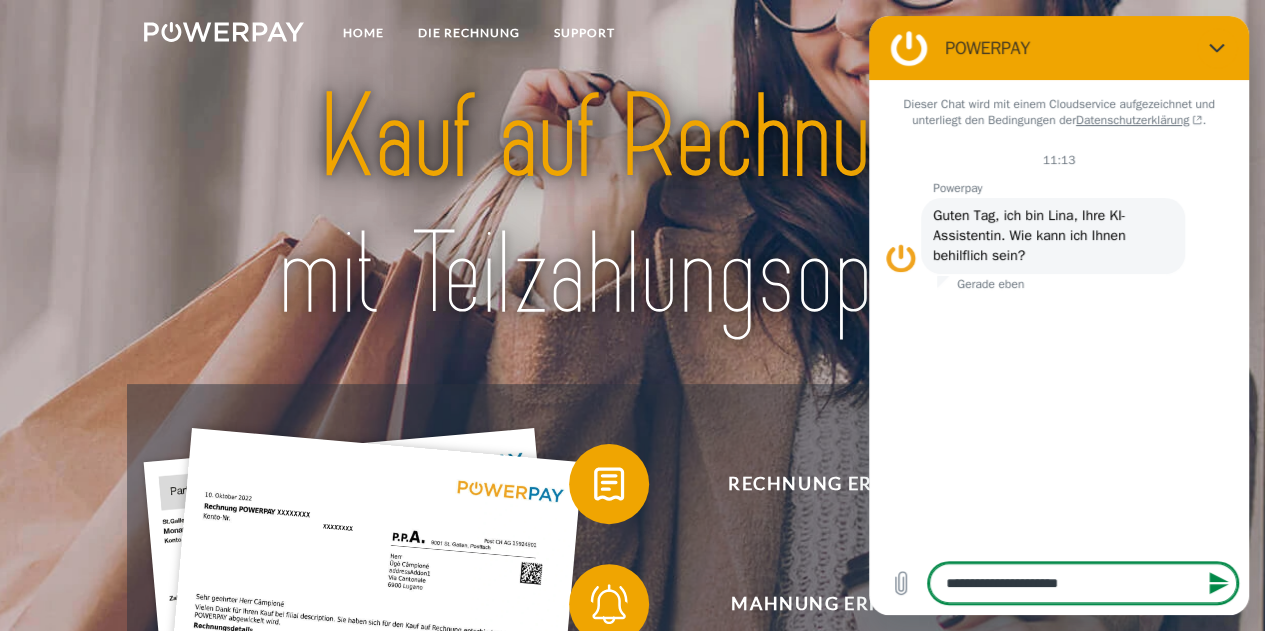 type on "*" 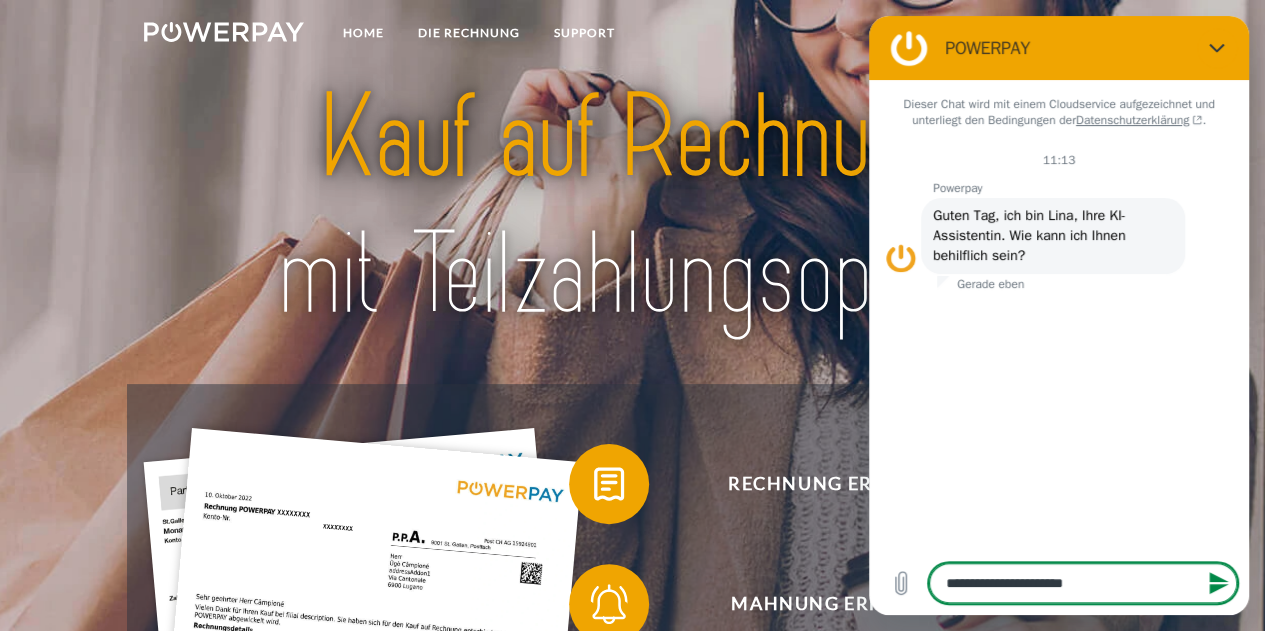 type on "**********" 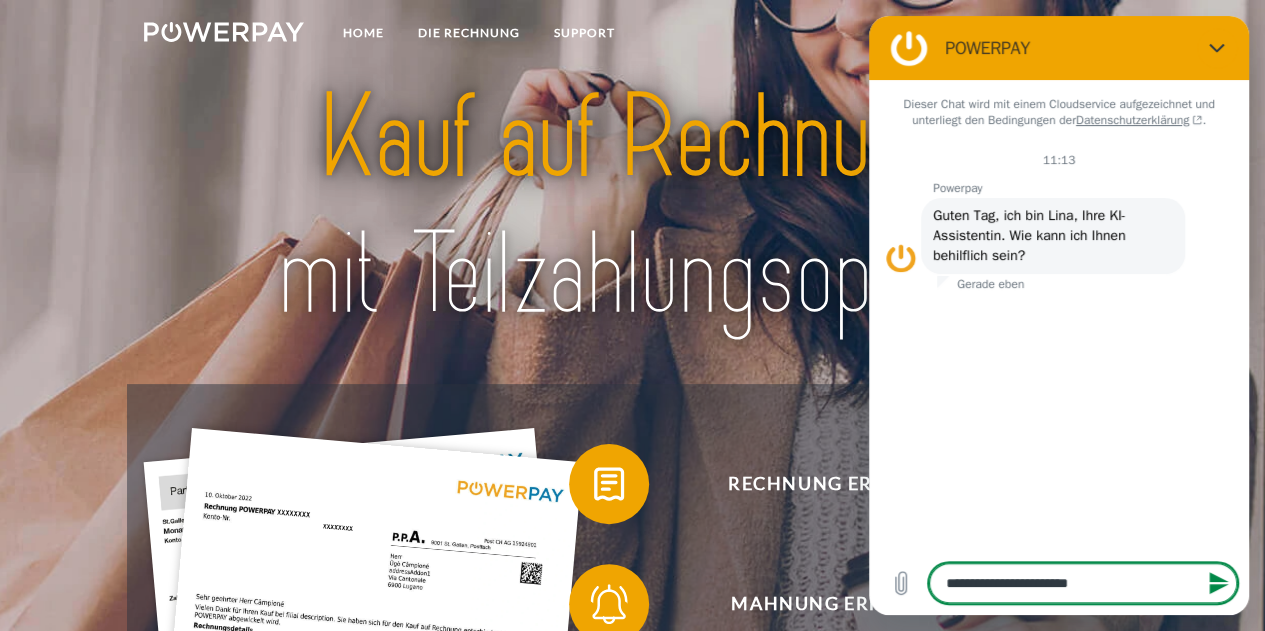 type on "**********" 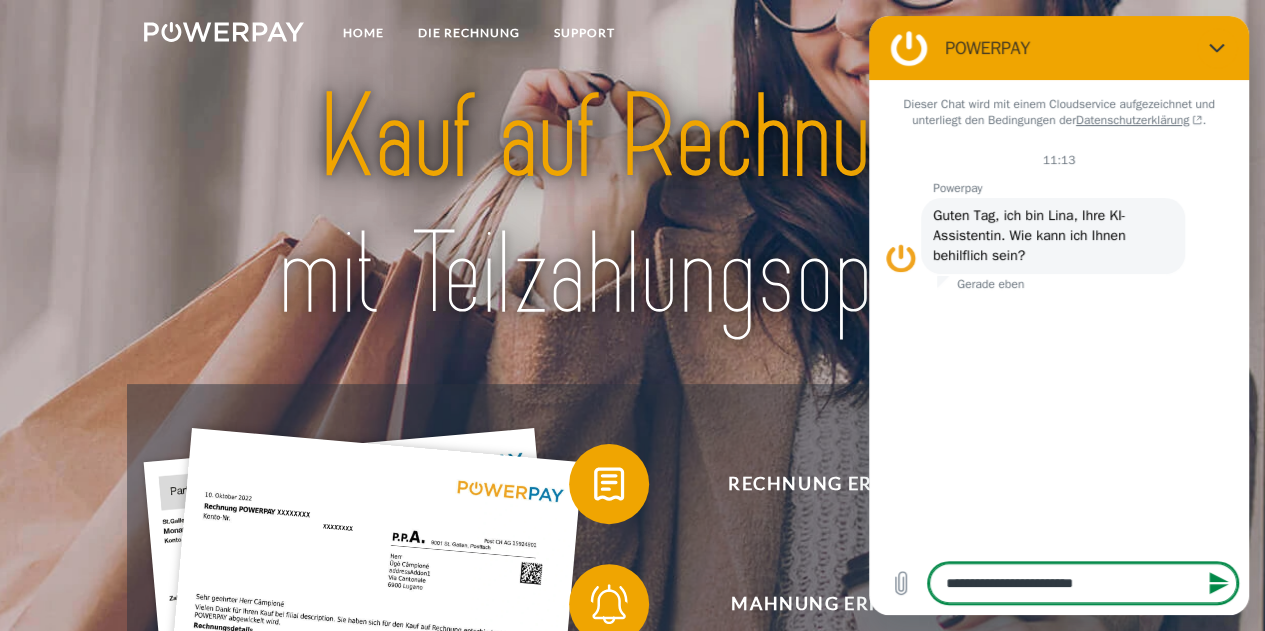 type on "**********" 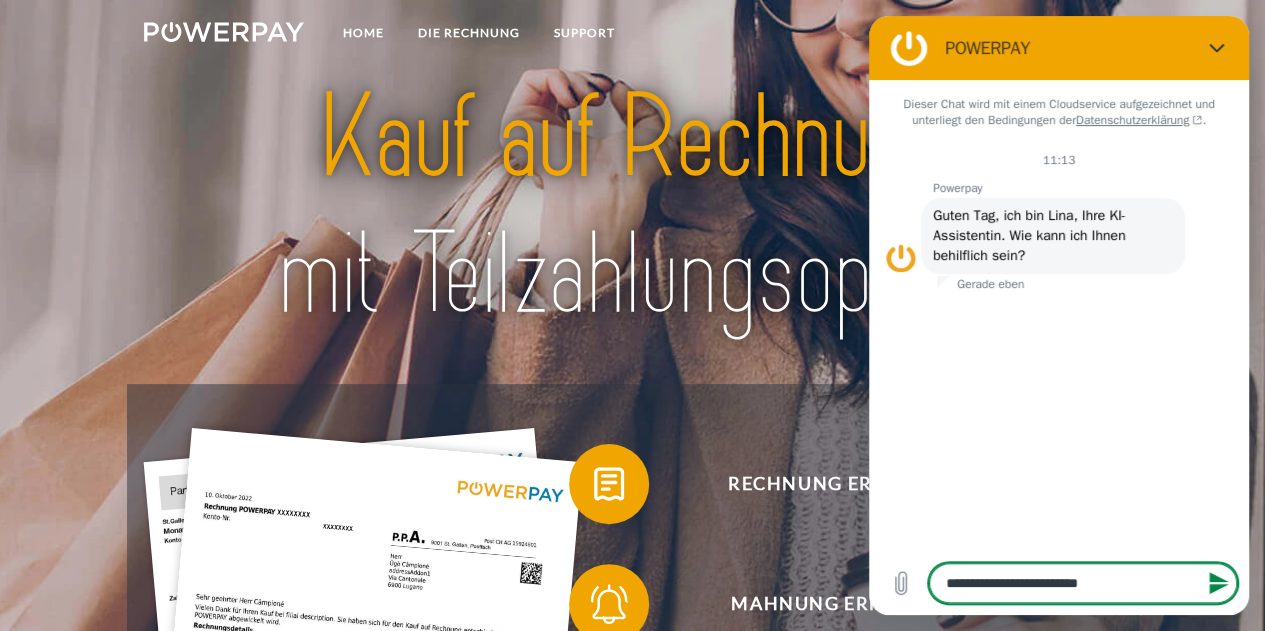 type on "**********" 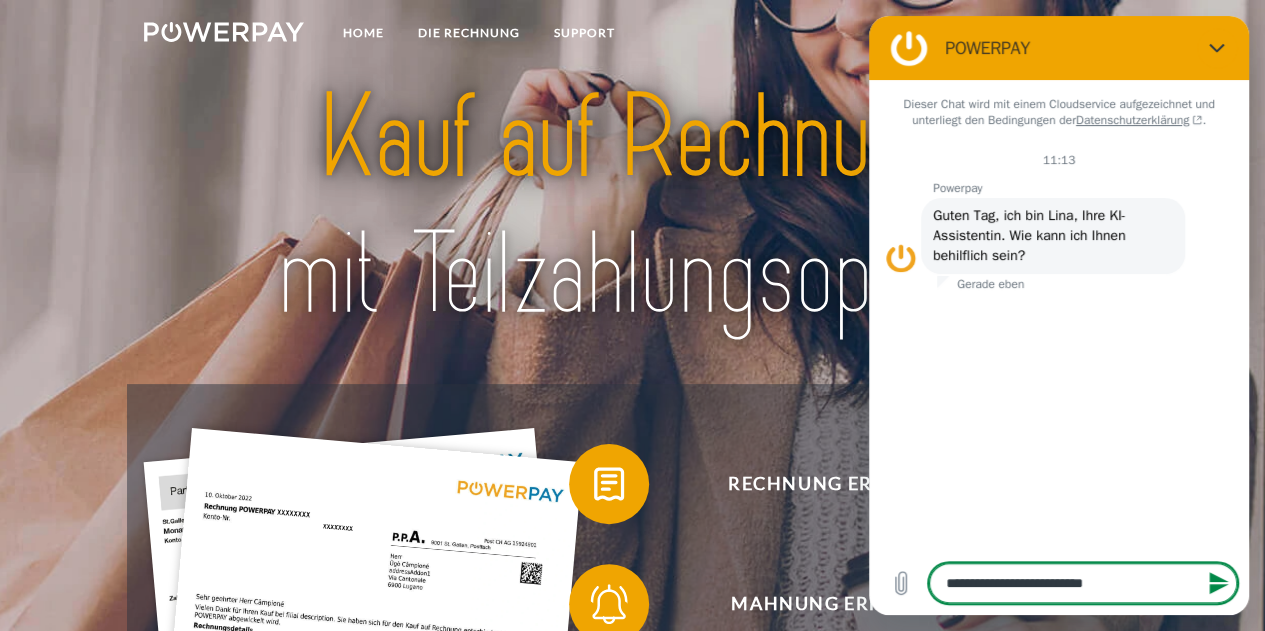 type on "**********" 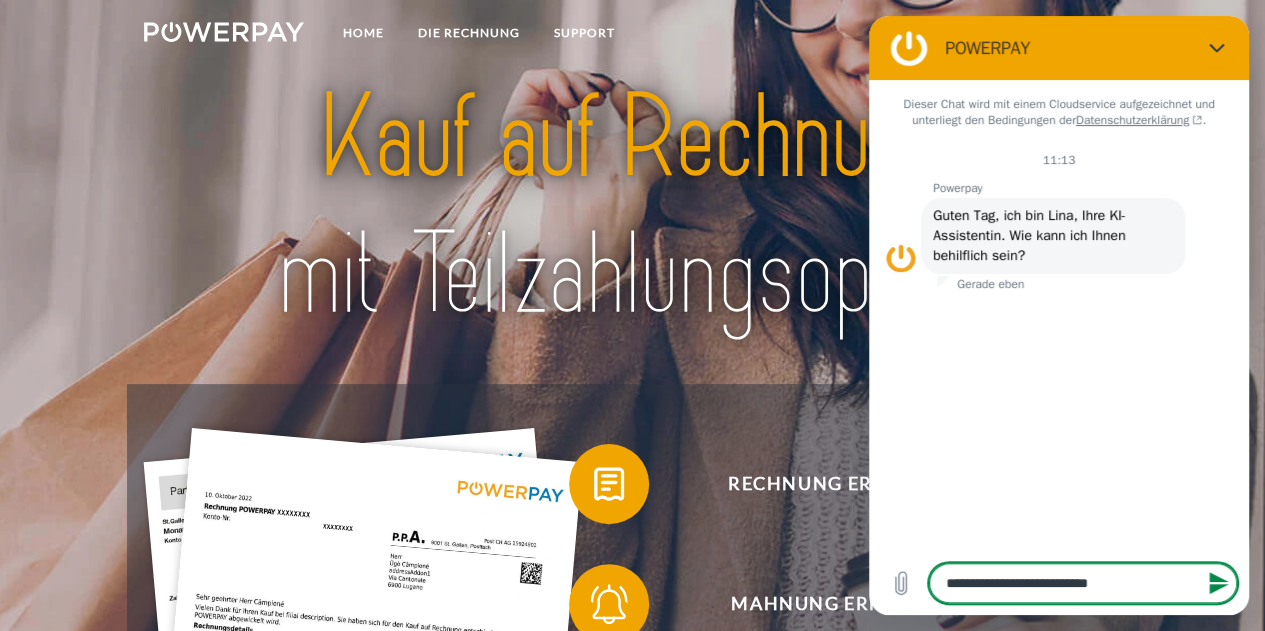 type on "**********" 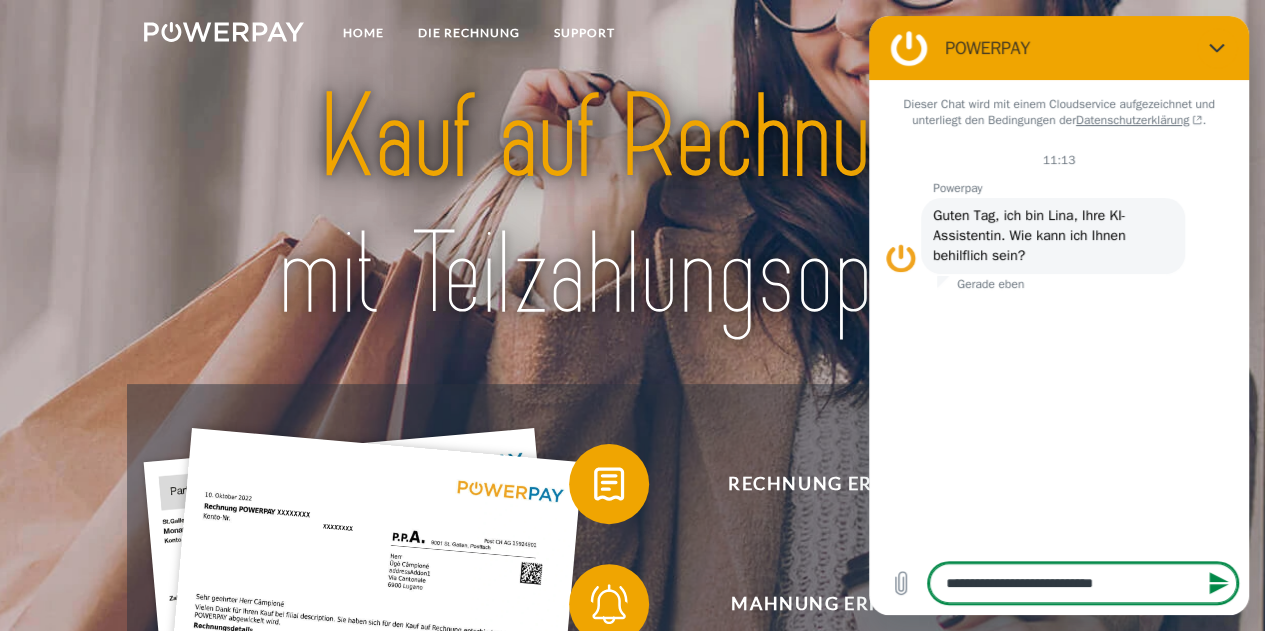 type on "**********" 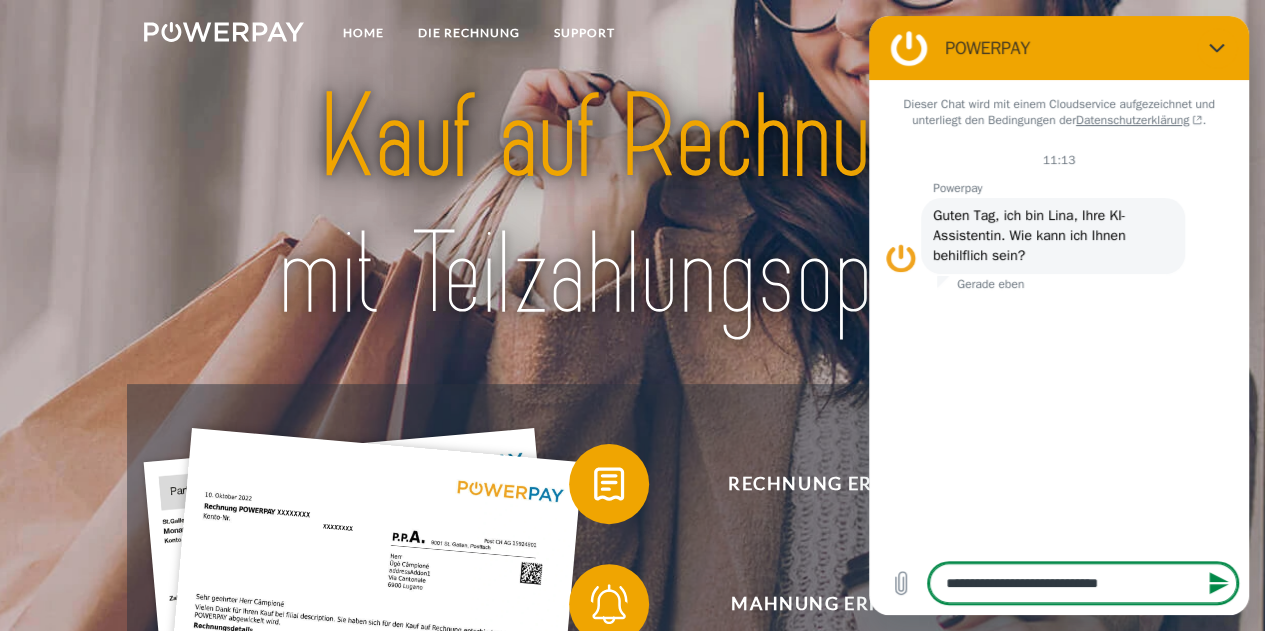 type on "**********" 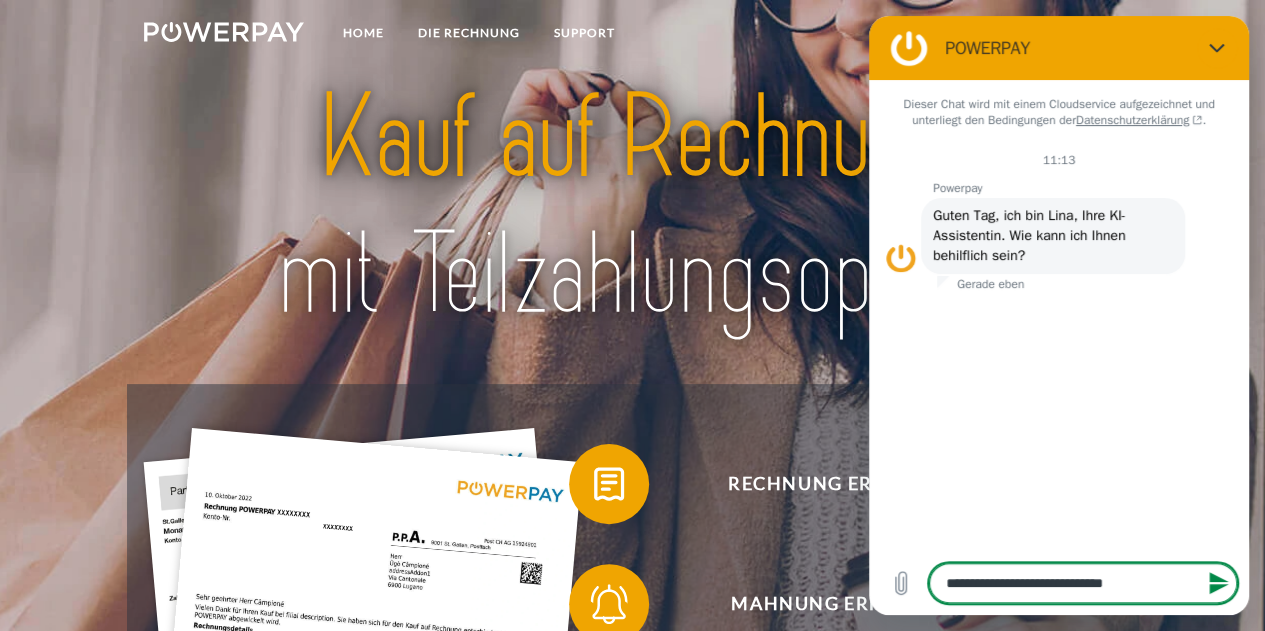 type on "**********" 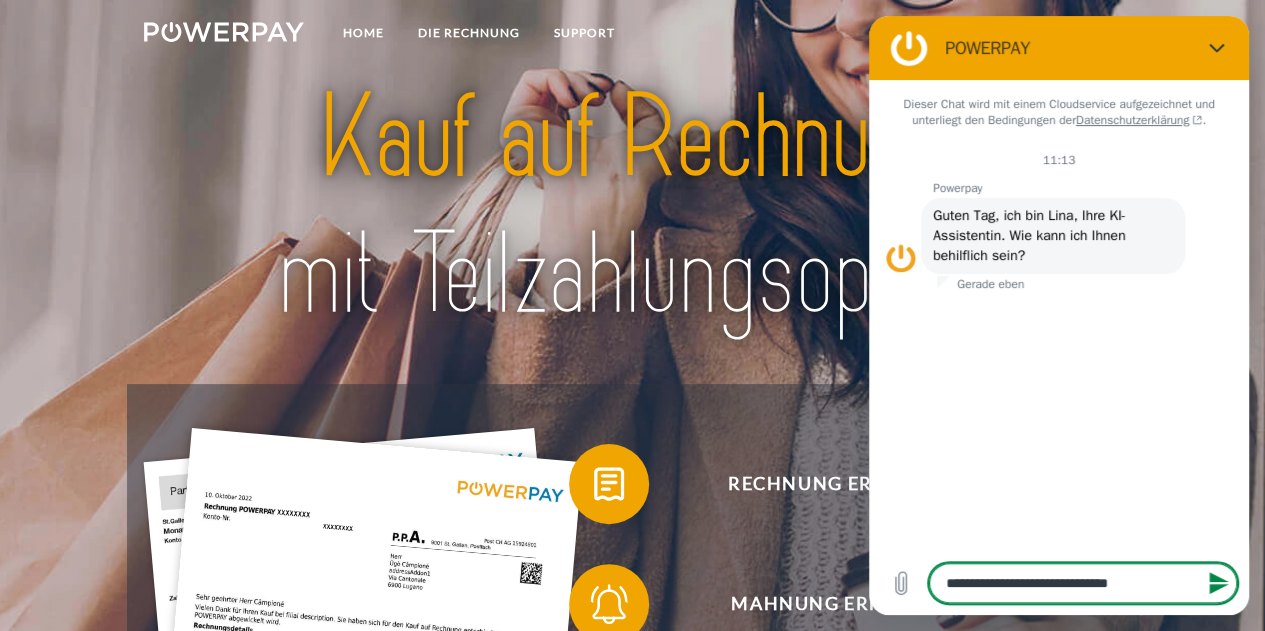 type on "**********" 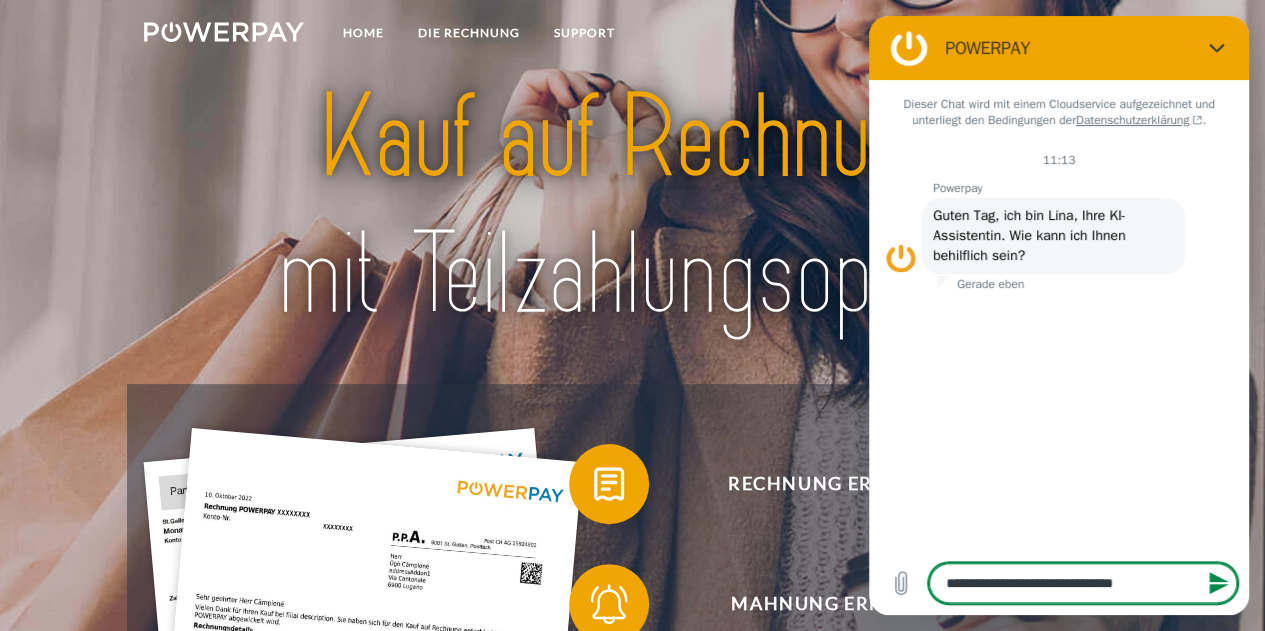 type on "**********" 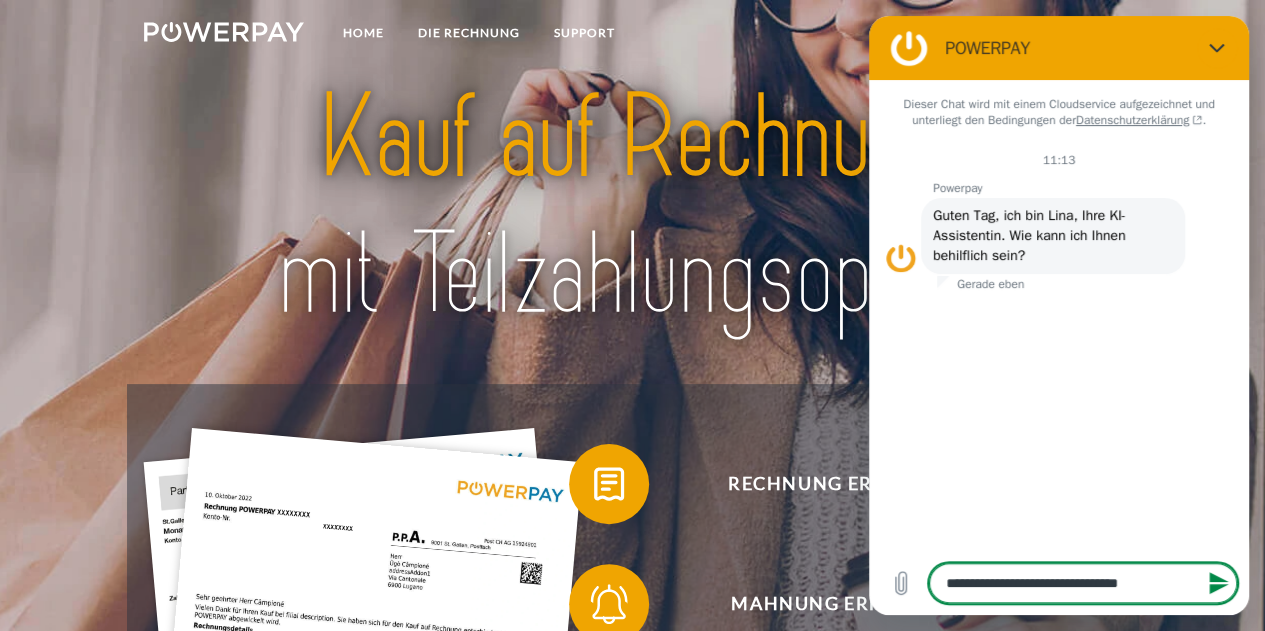 type on "**********" 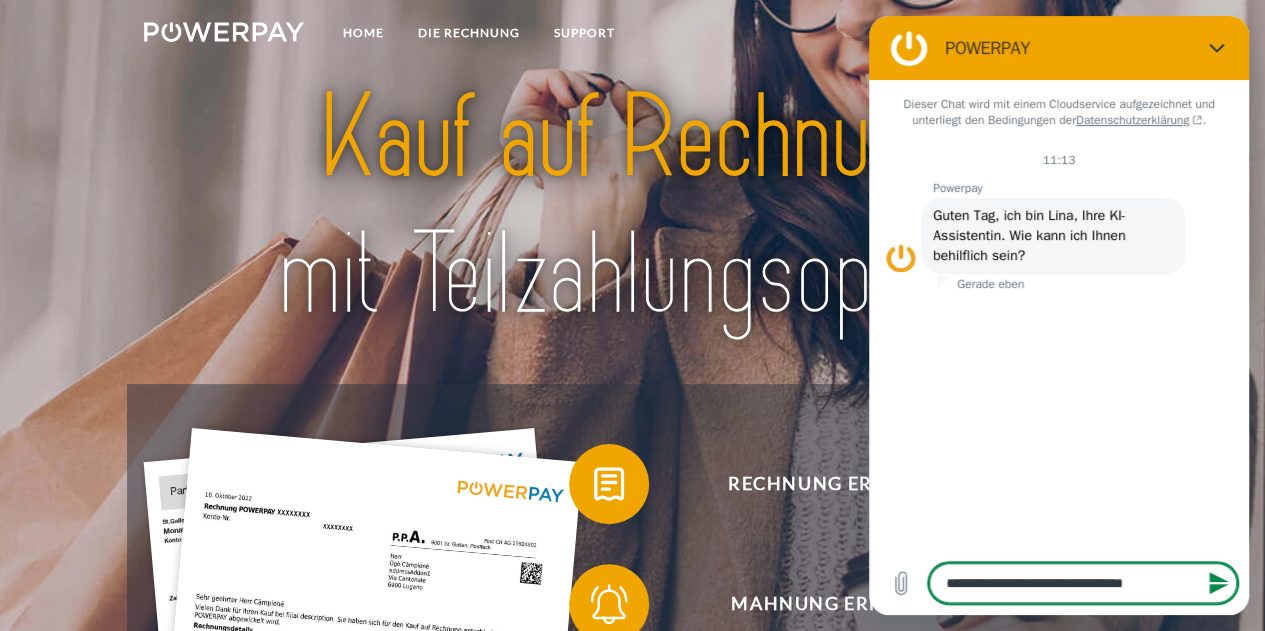 type on "*" 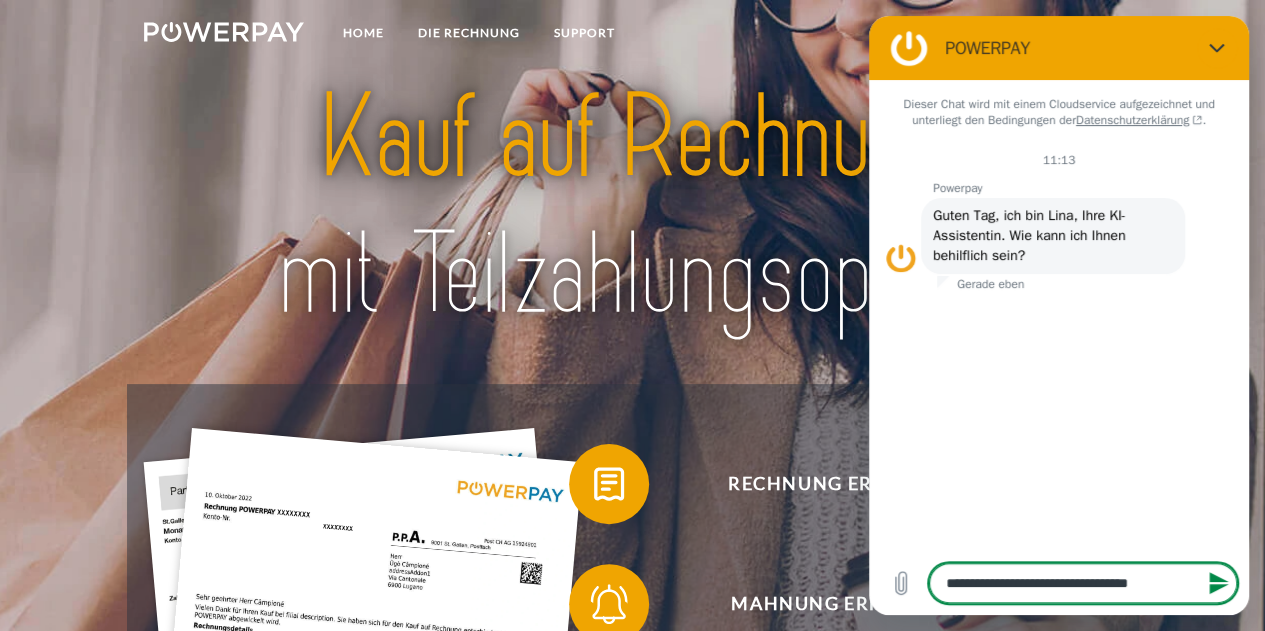 type on "**********" 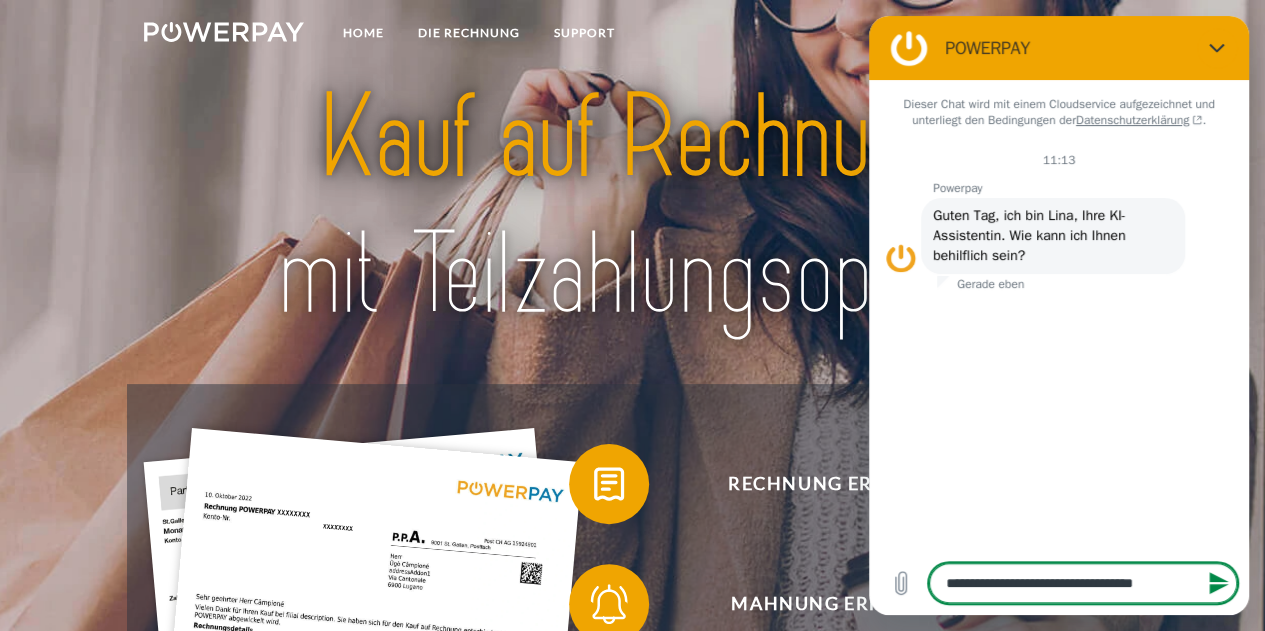 type on "**********" 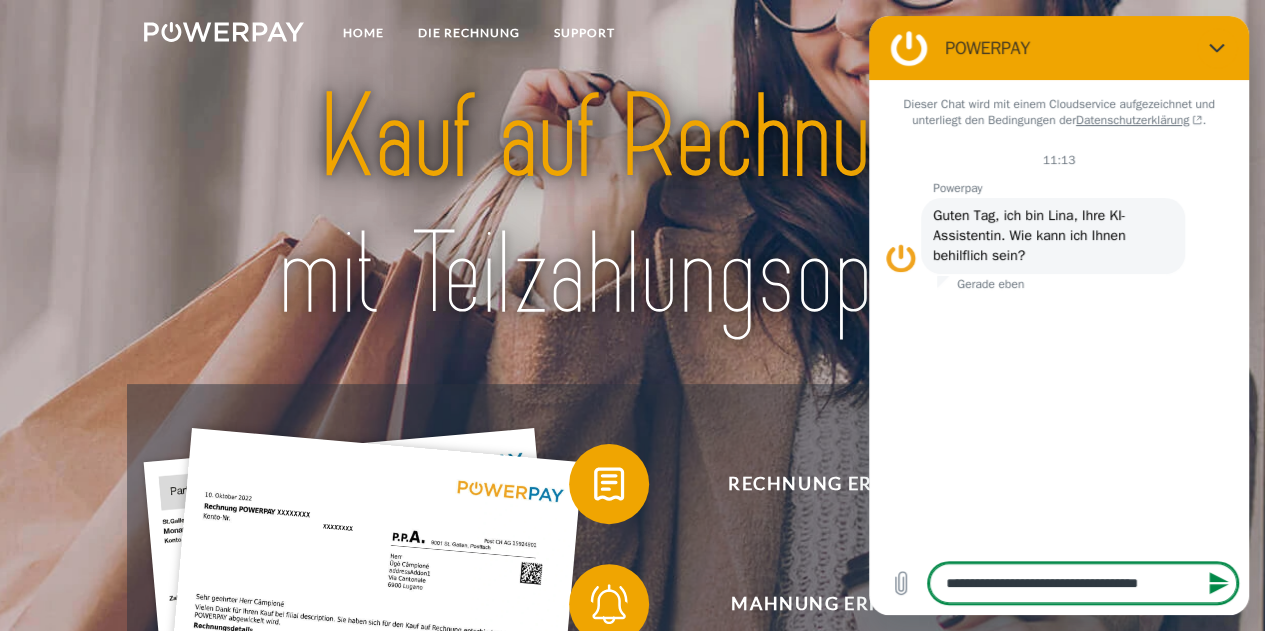 type on "**********" 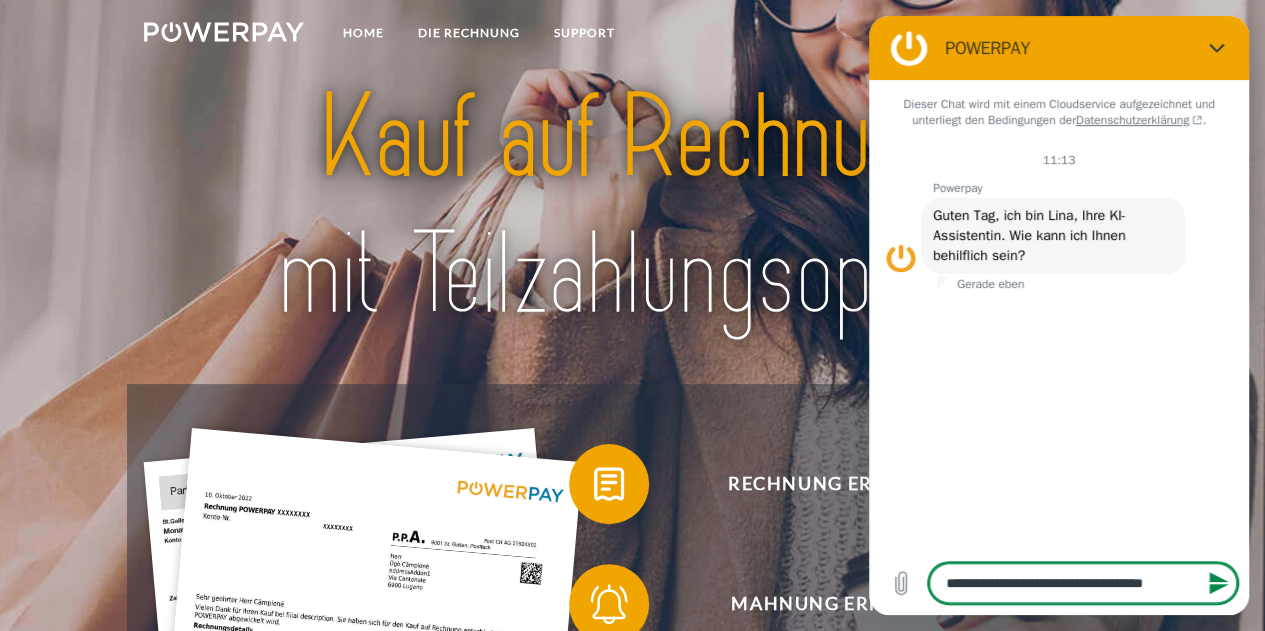 type on "**********" 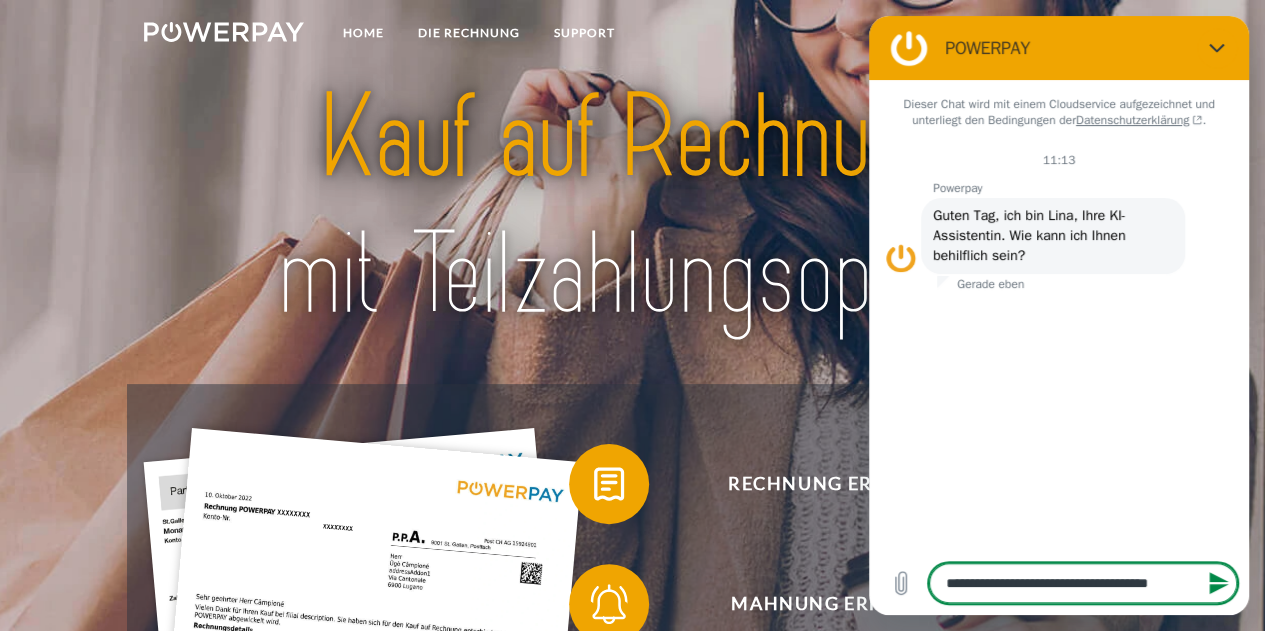 type on "*" 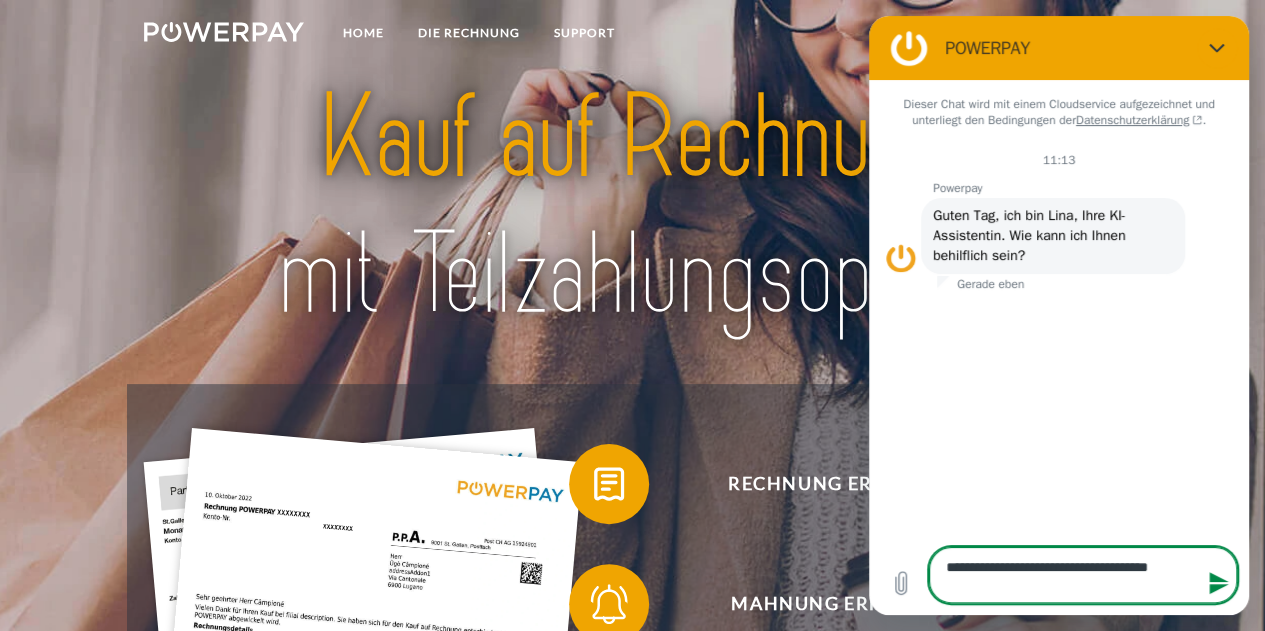 type on "**********" 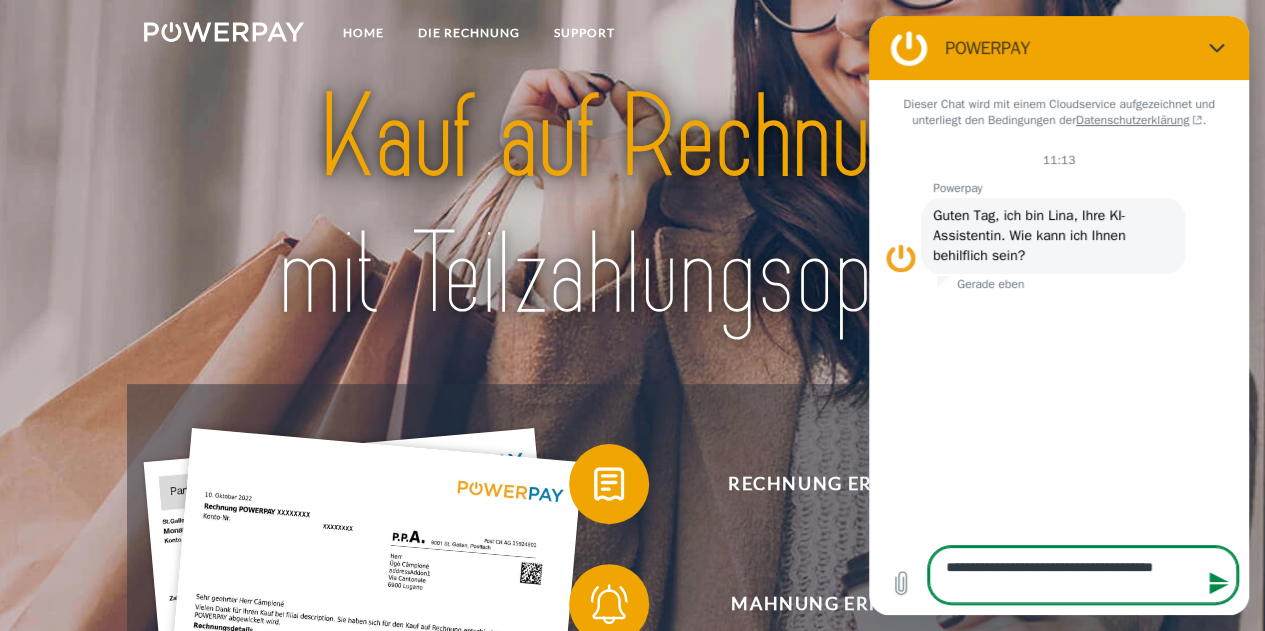 type on "**********" 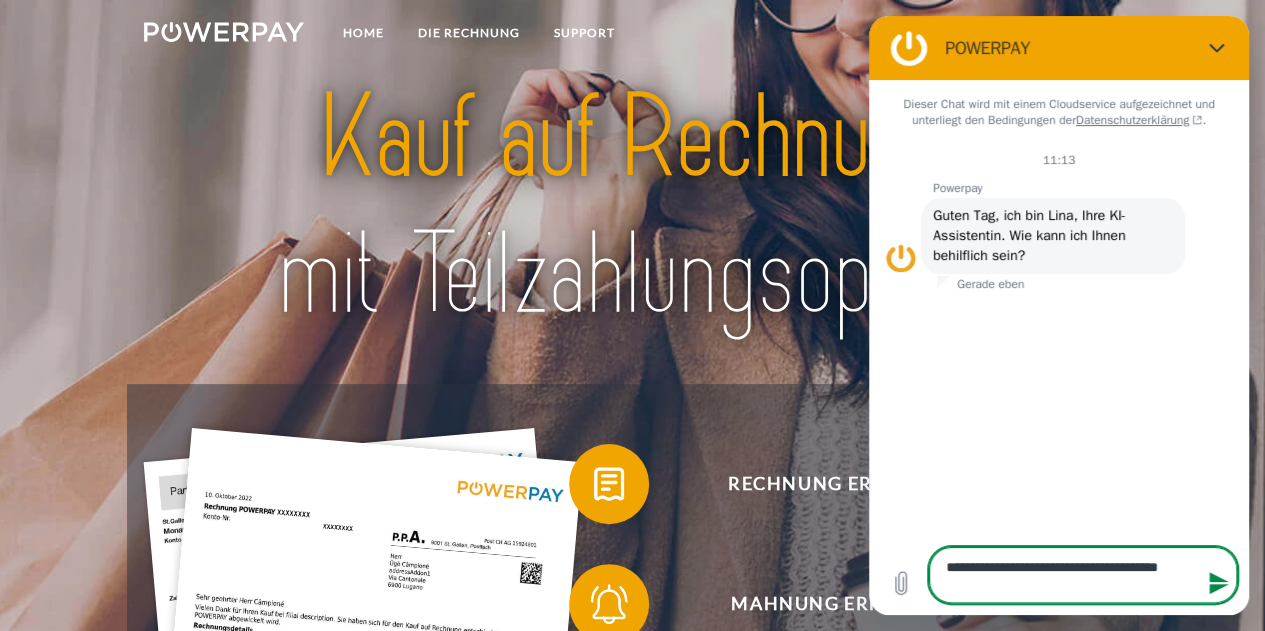 type on "**********" 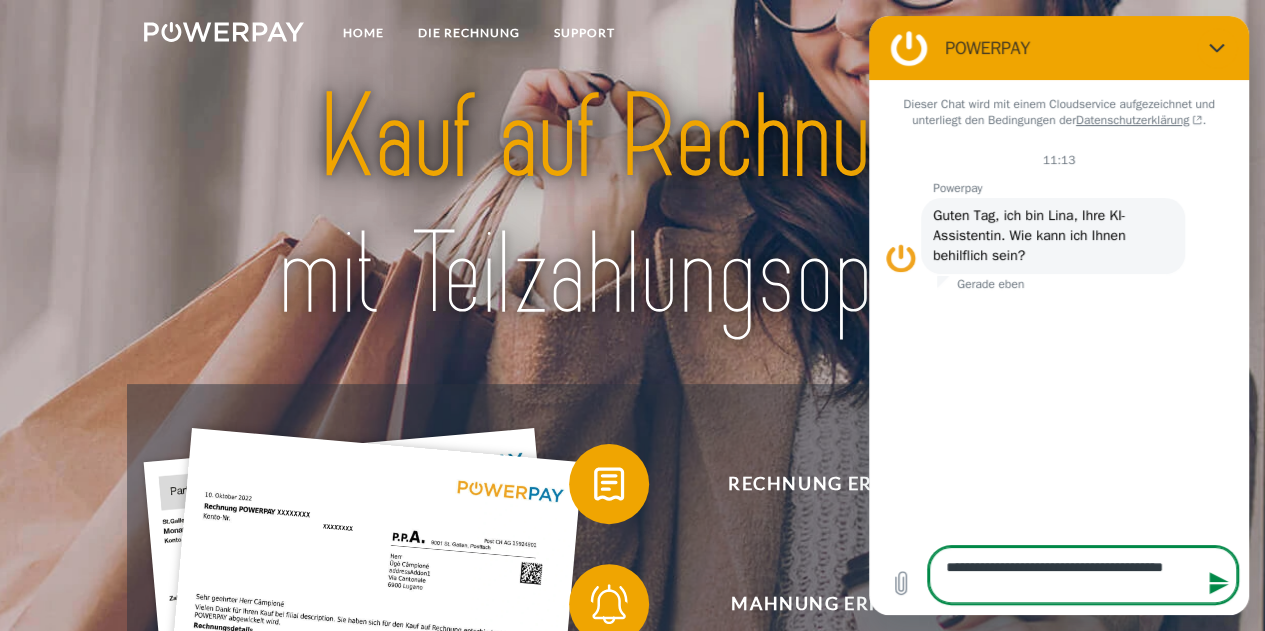 type on "**********" 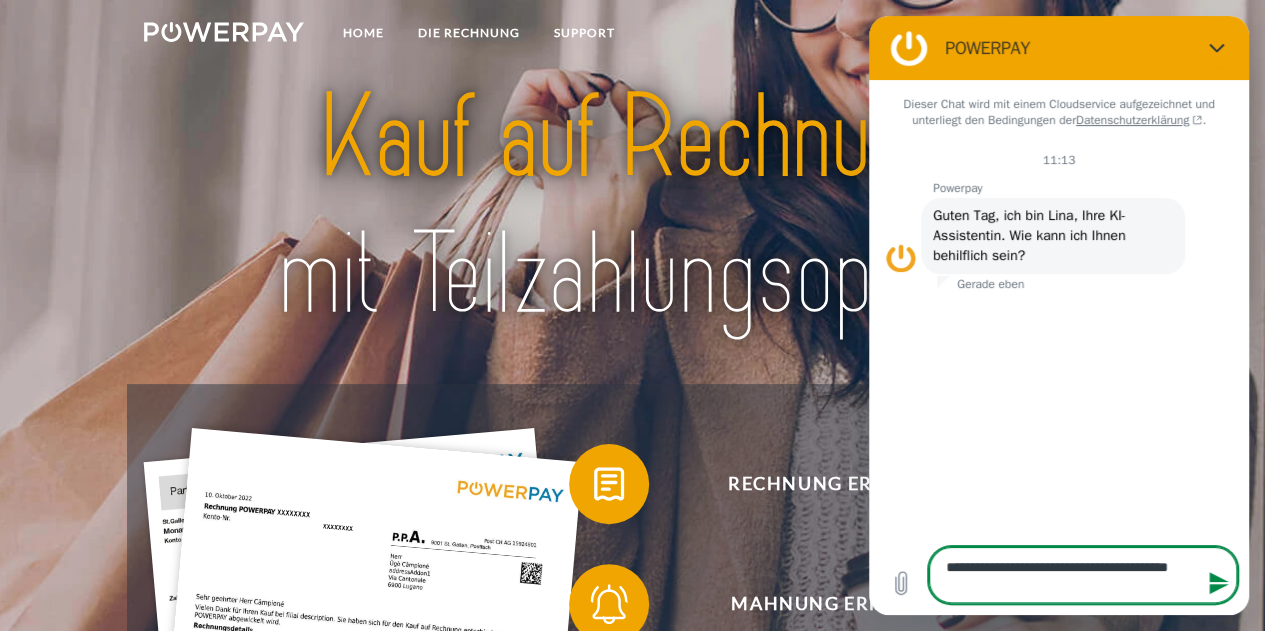 type on "**********" 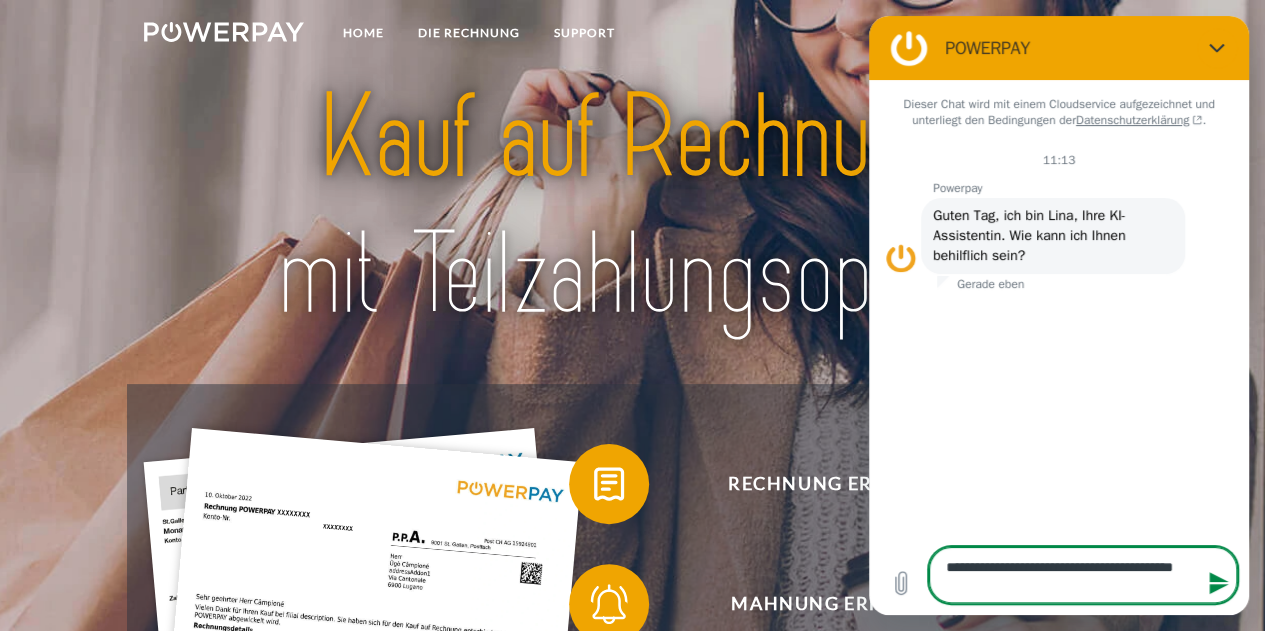 type on "*" 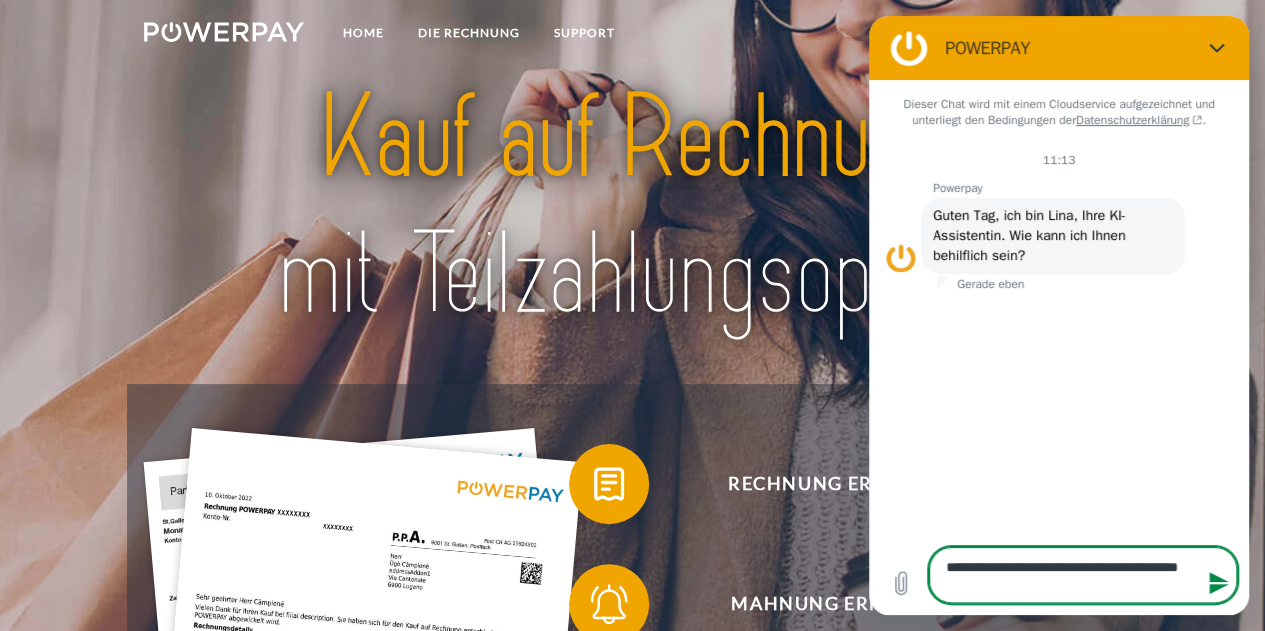 type on "**********" 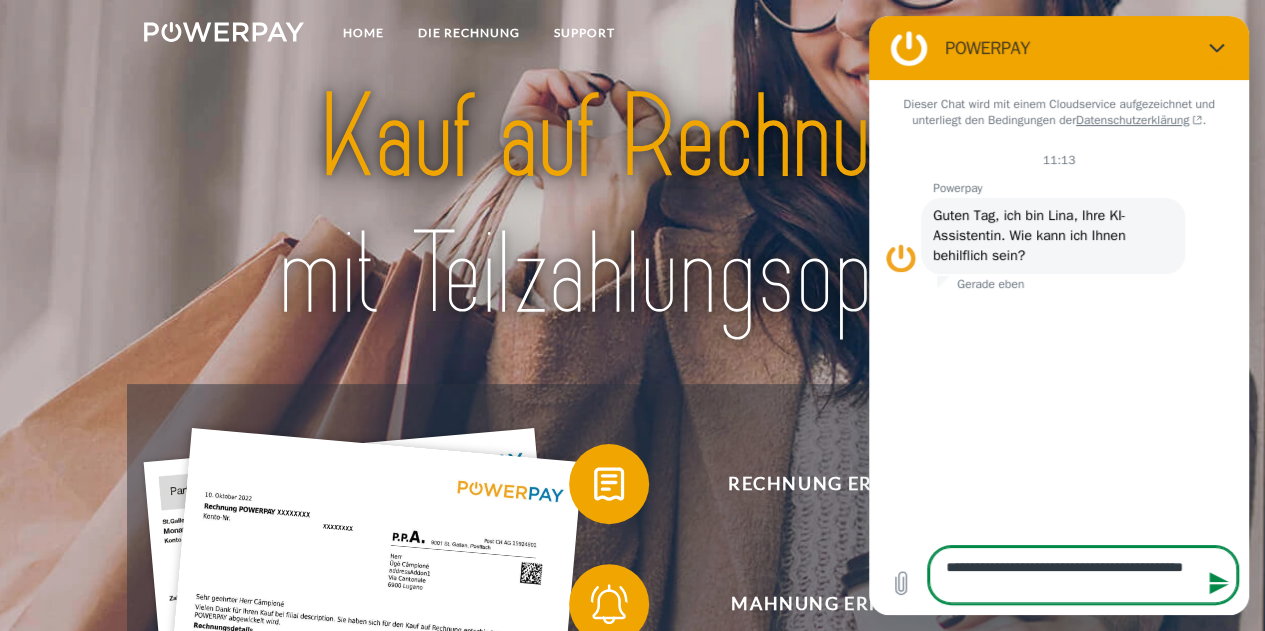 type on "**********" 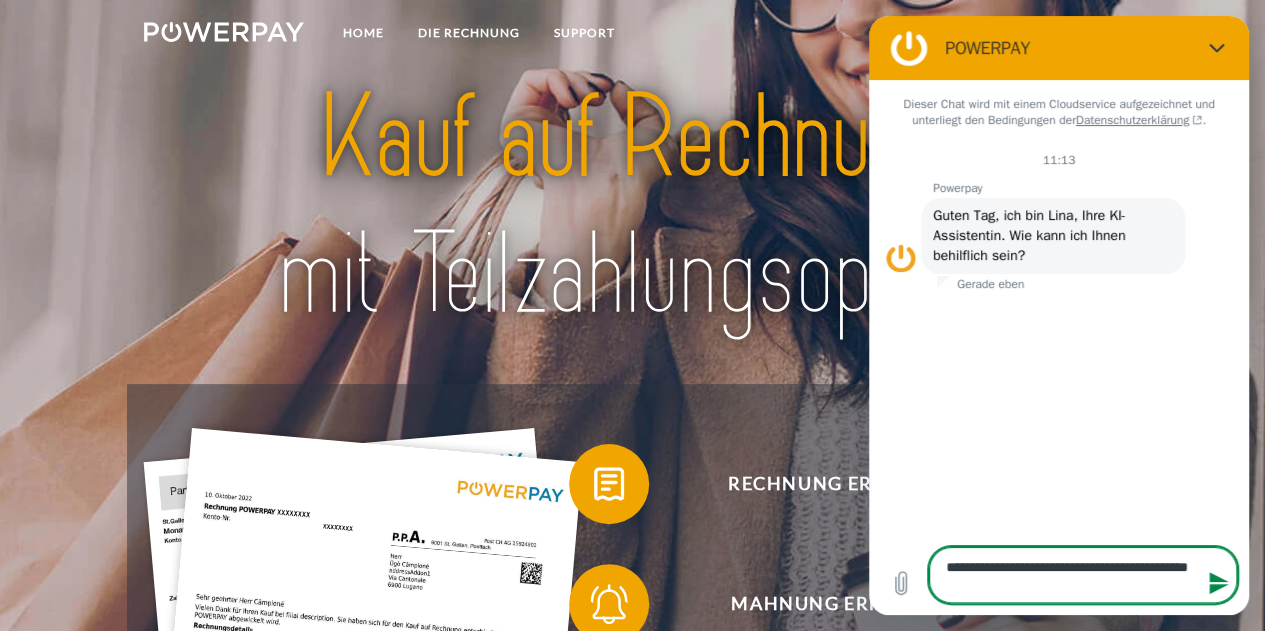 type on "**********" 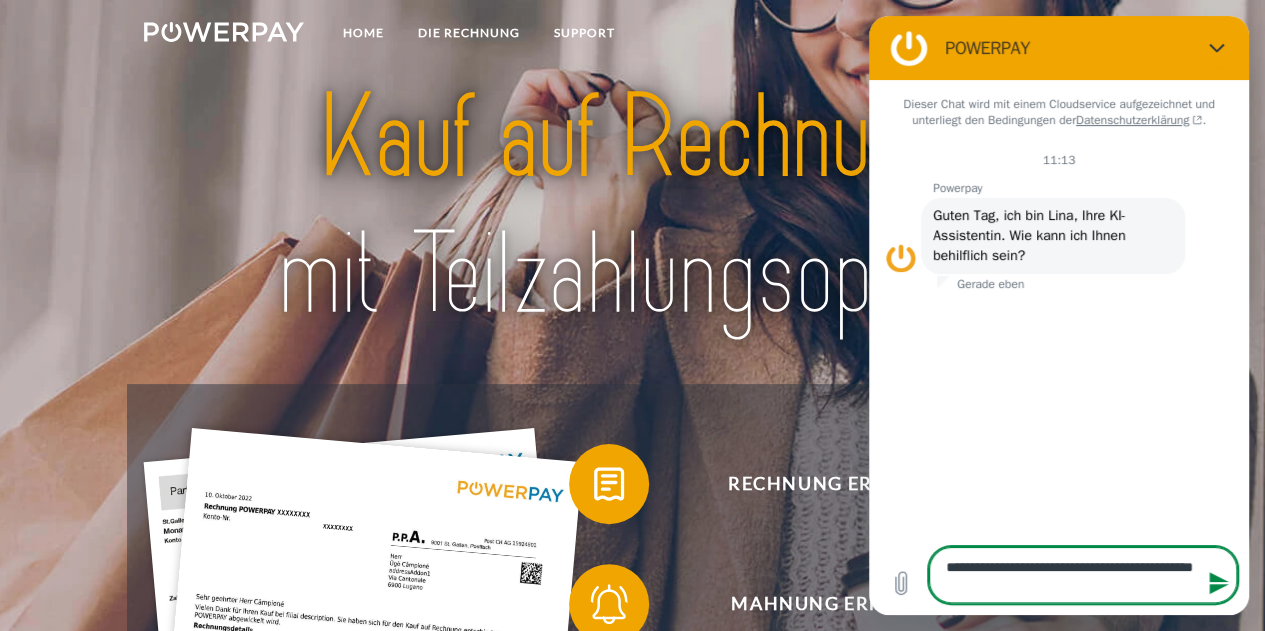 type on "**********" 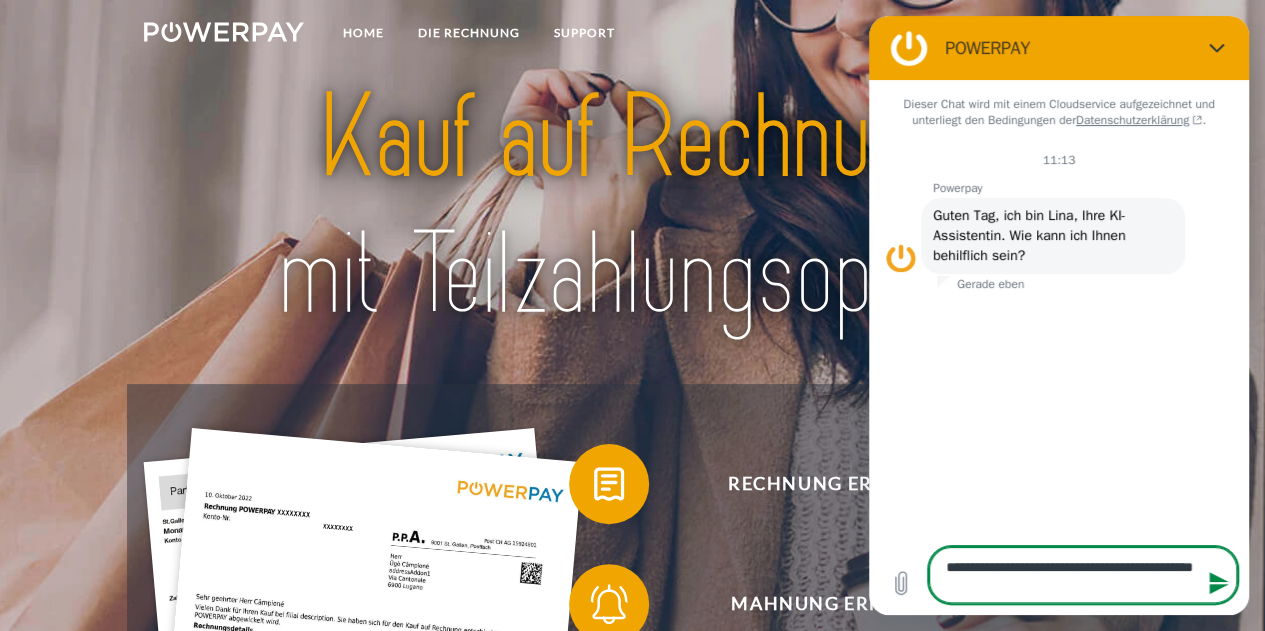 type on "*" 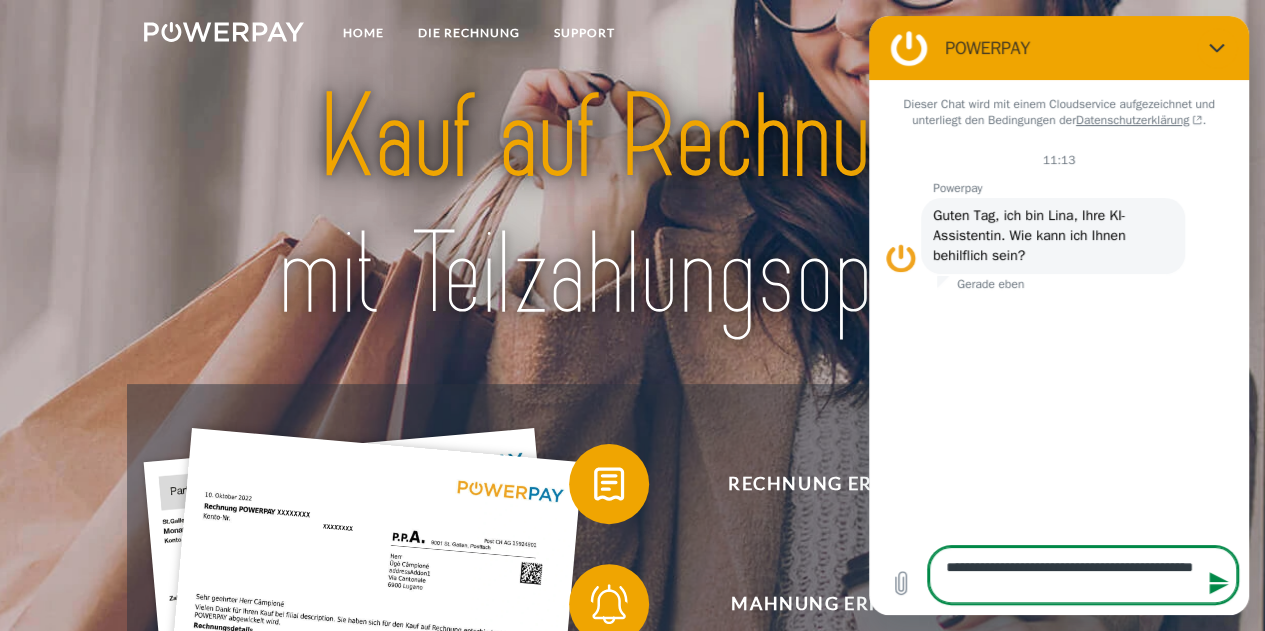 type on "**********" 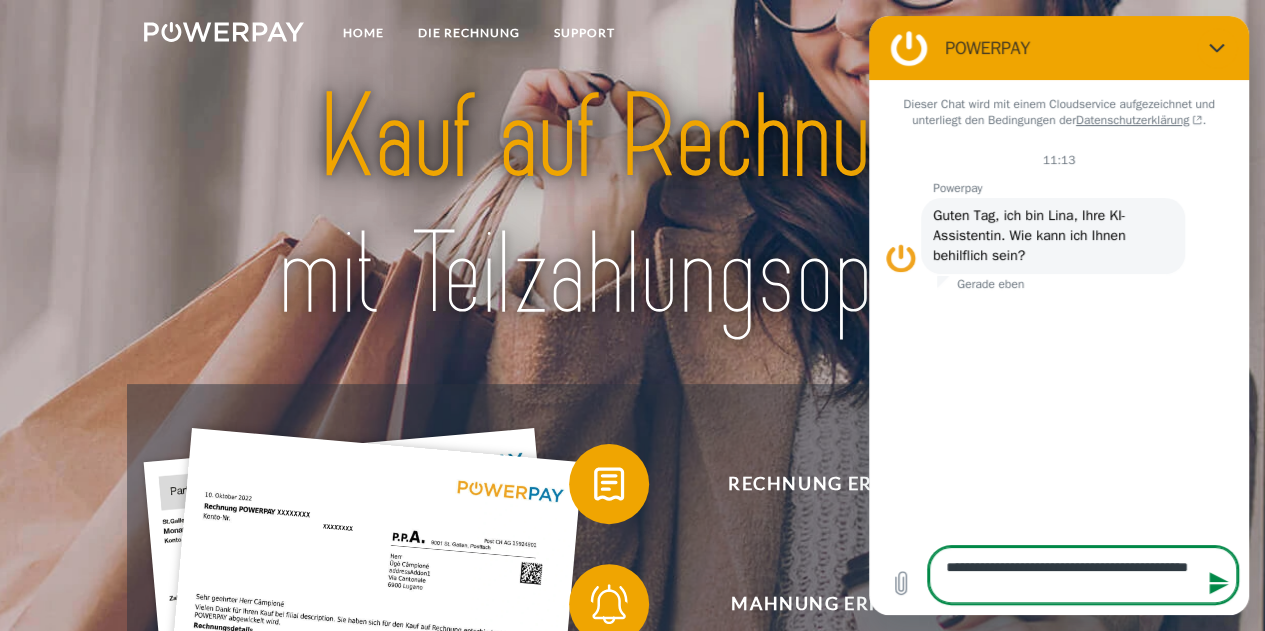 type on "**********" 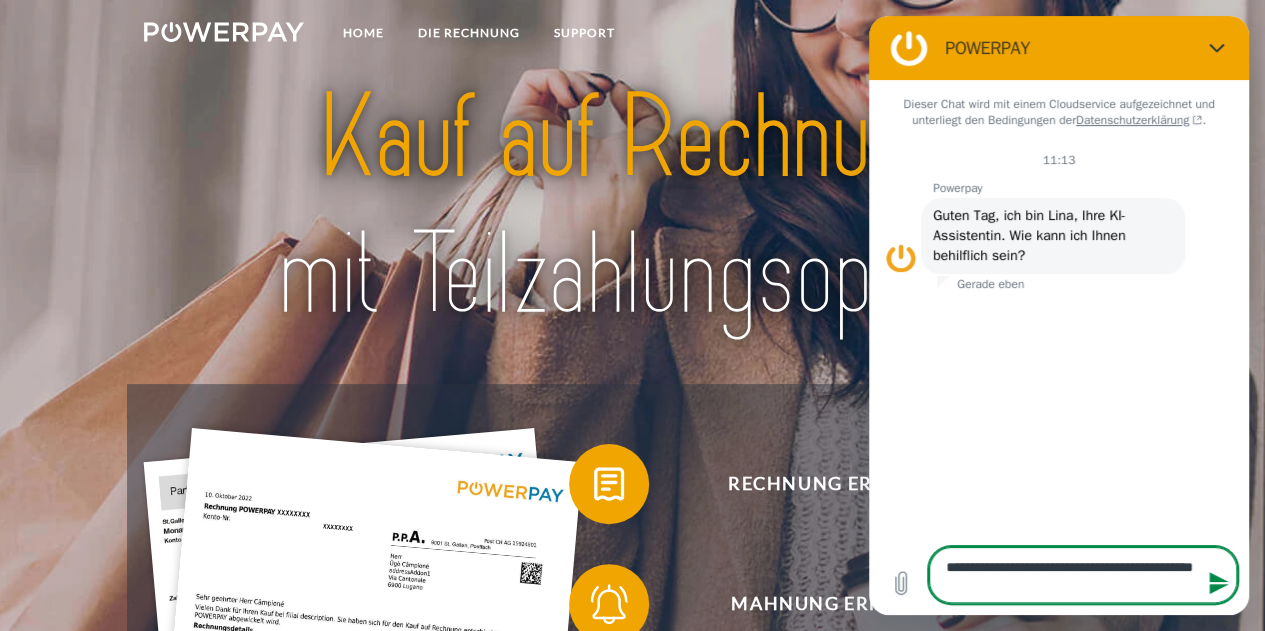 type on "**********" 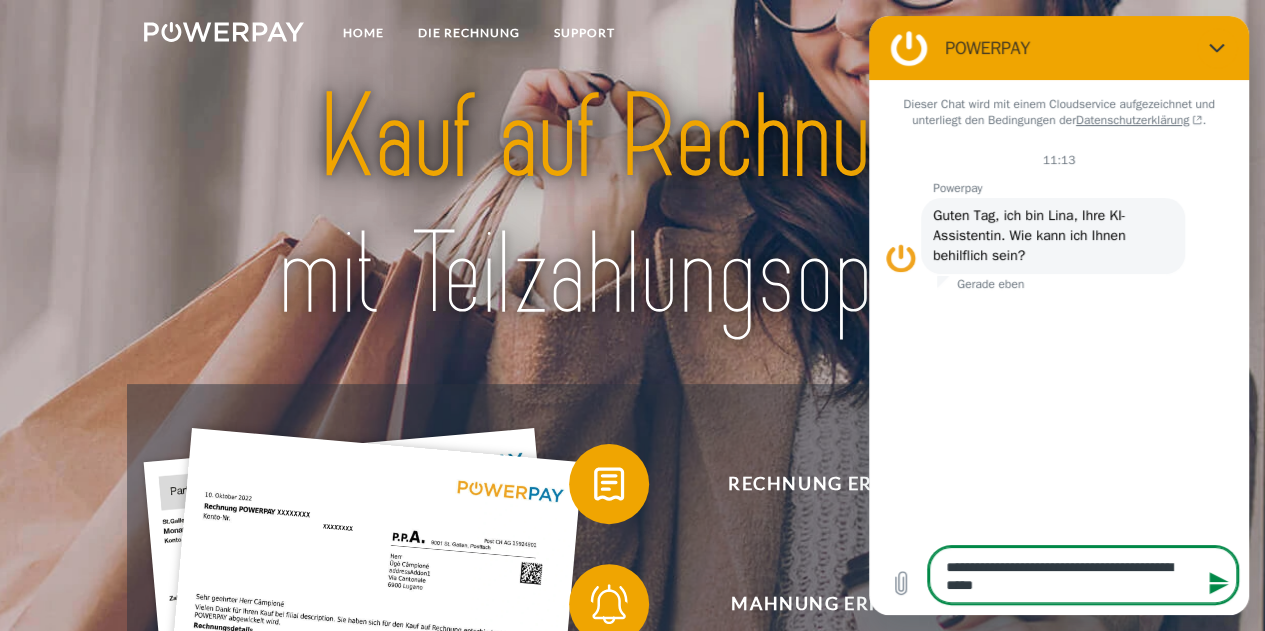 type on "**********" 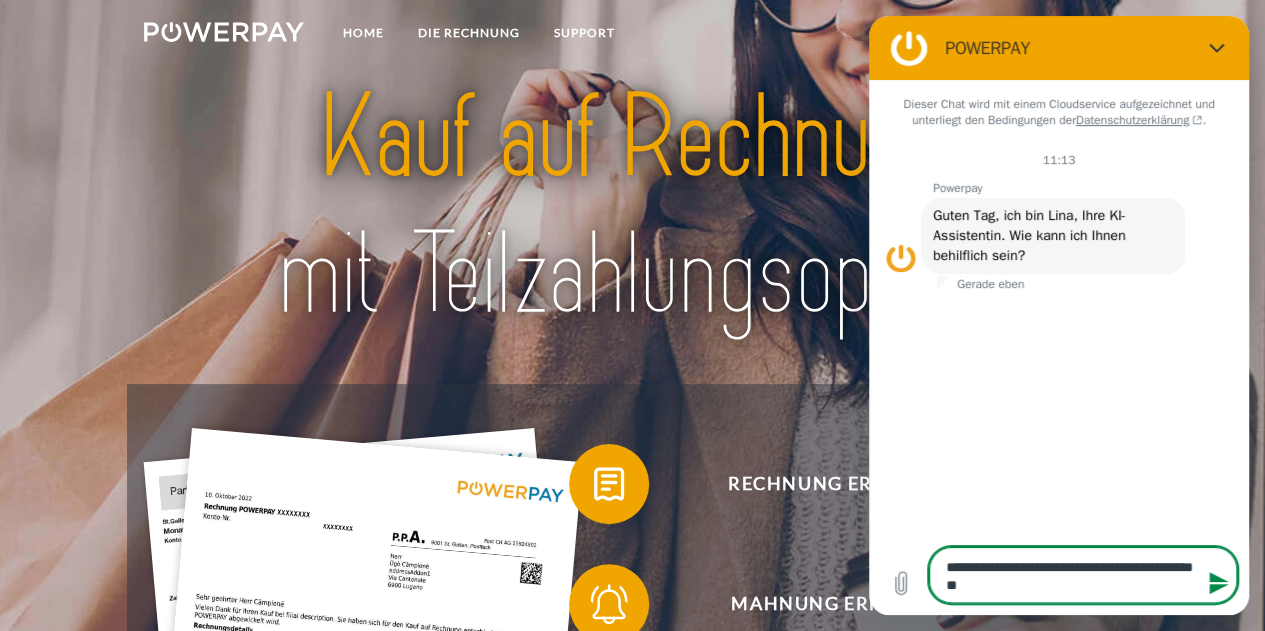 type on "**********" 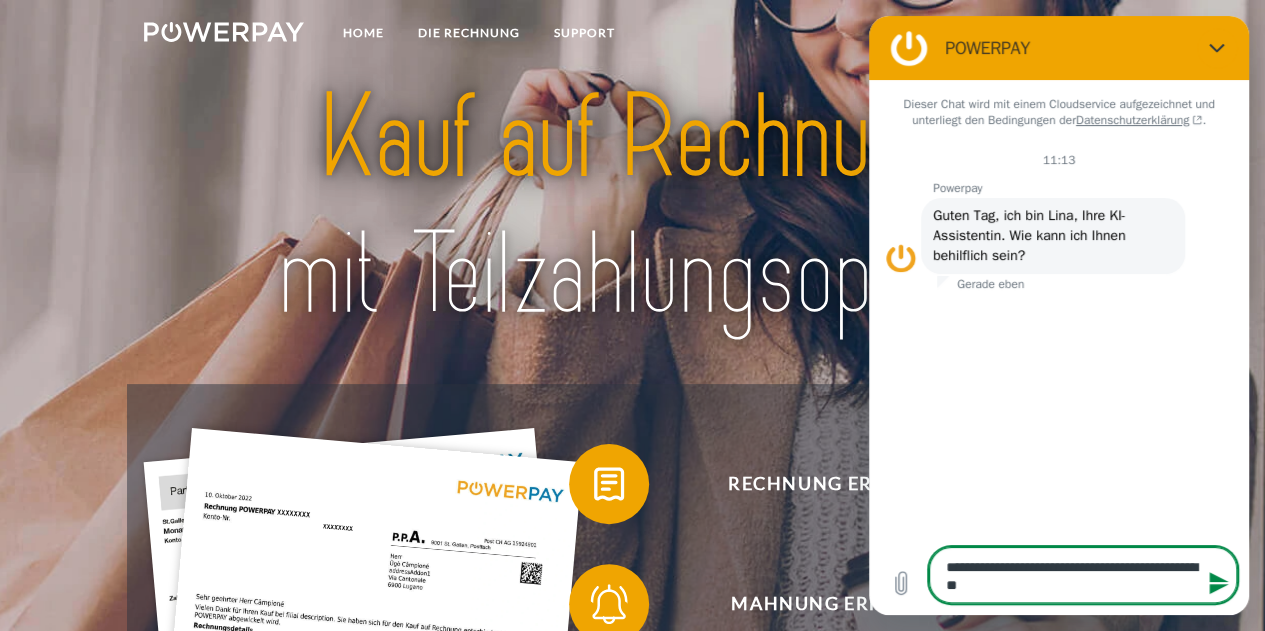 type on "**********" 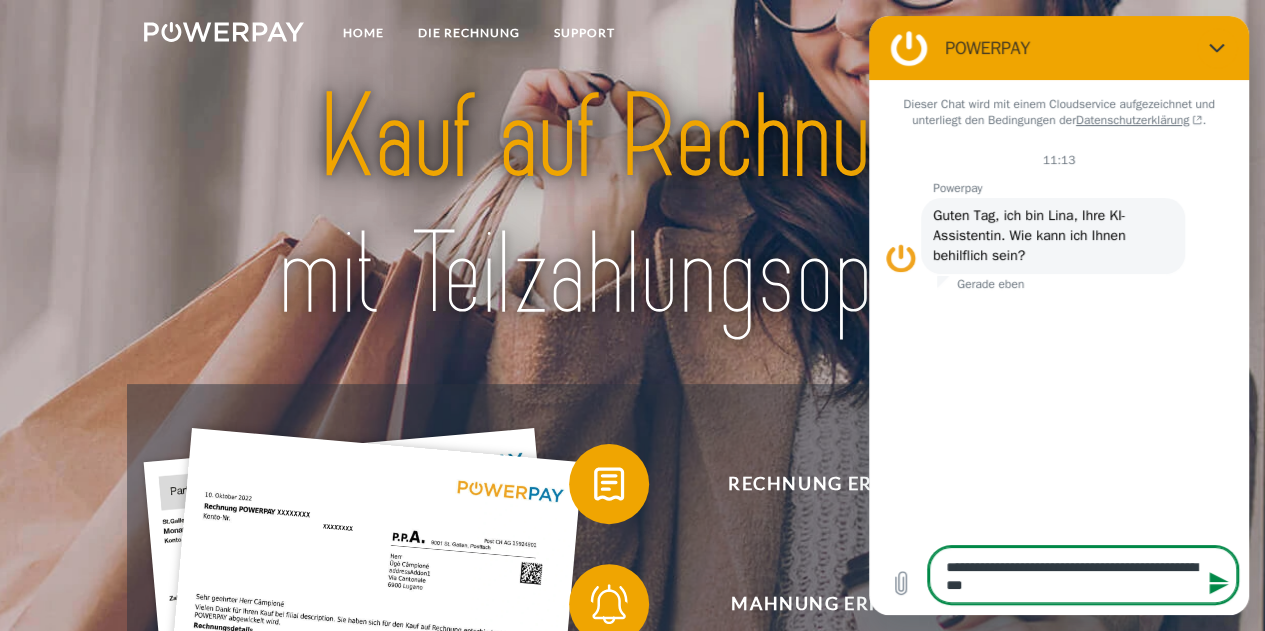 type on "**********" 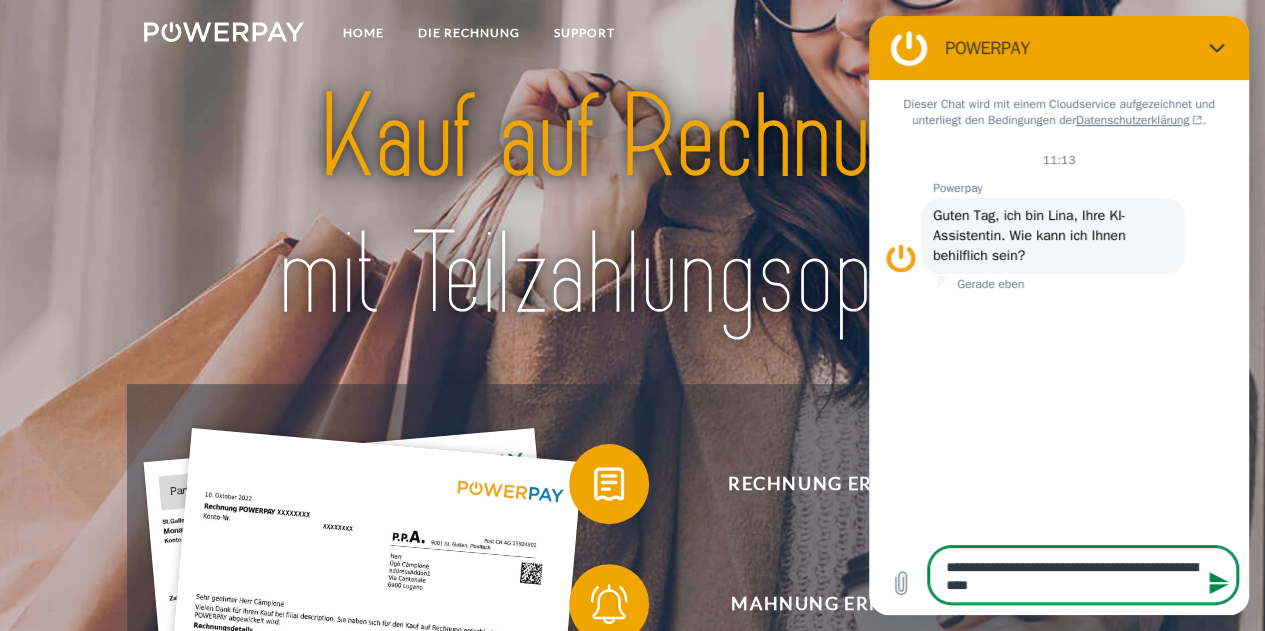 type on "**********" 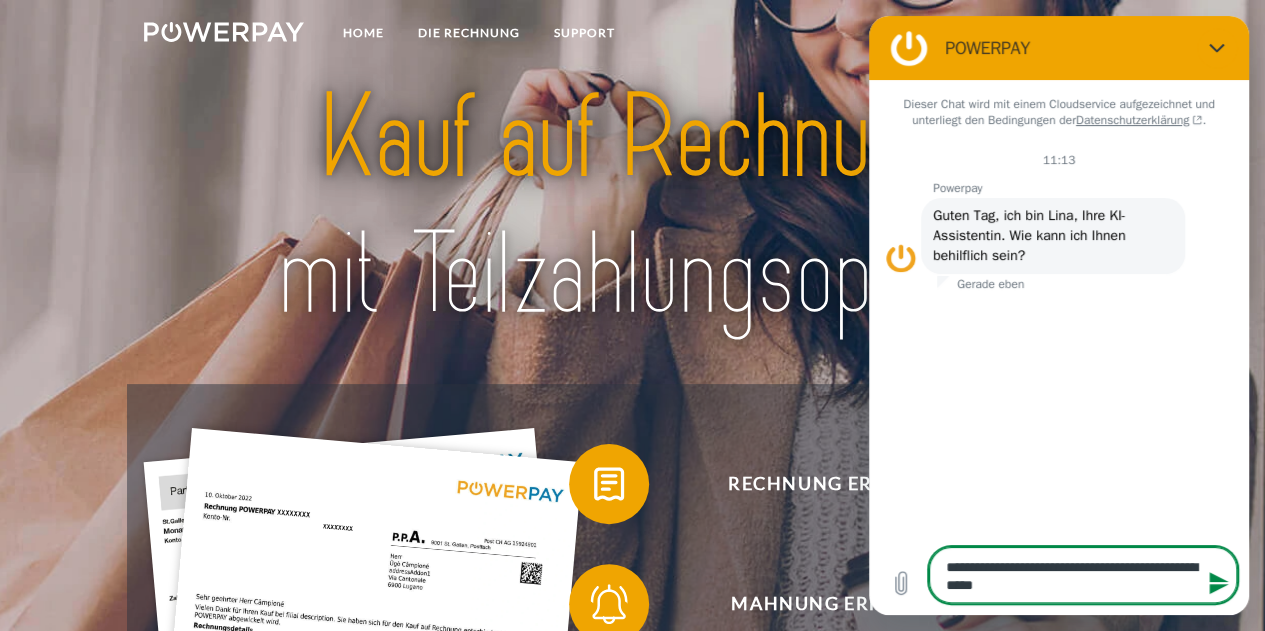 type on "**********" 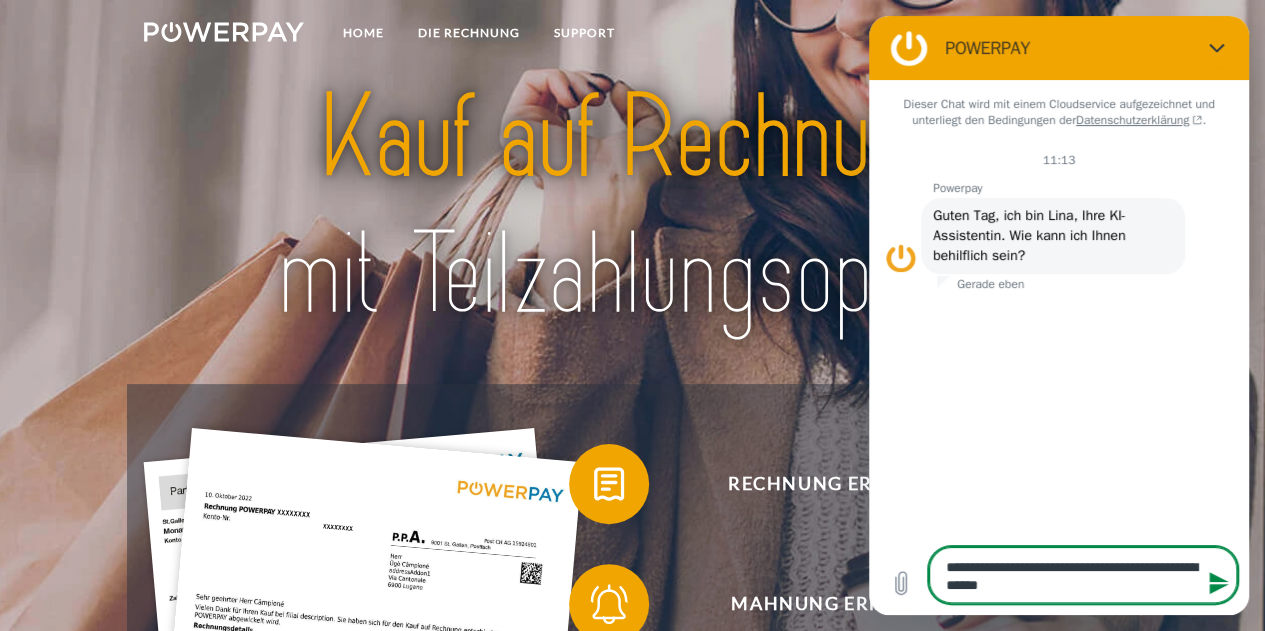 type on "**********" 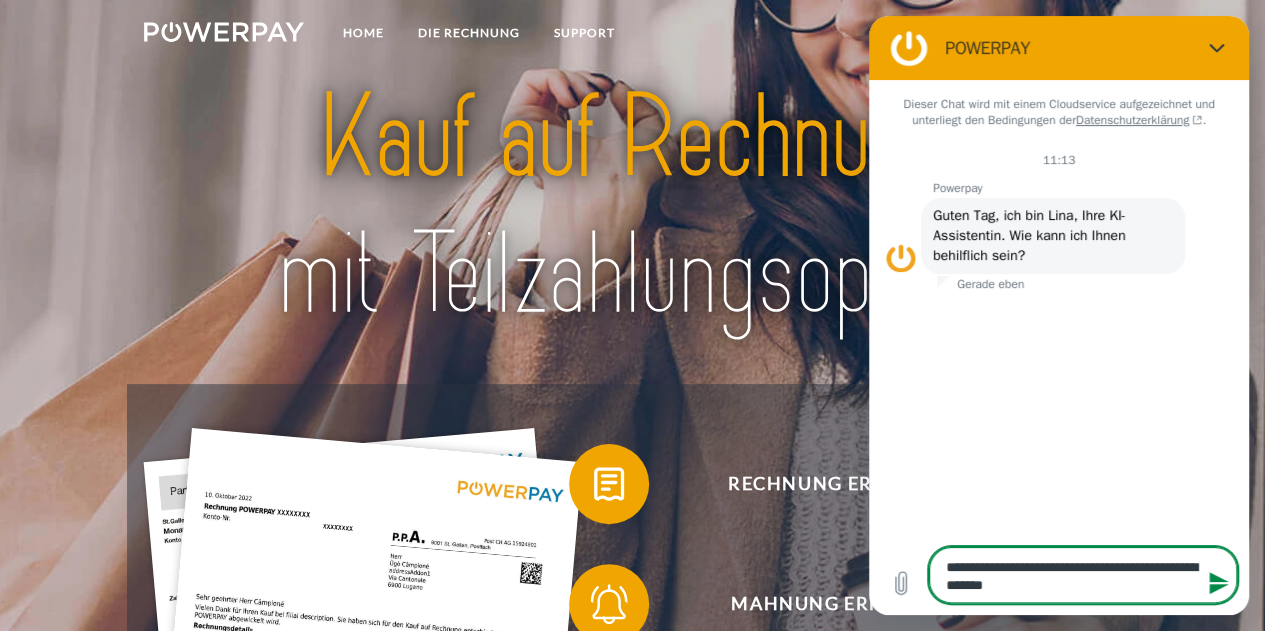 type on "**********" 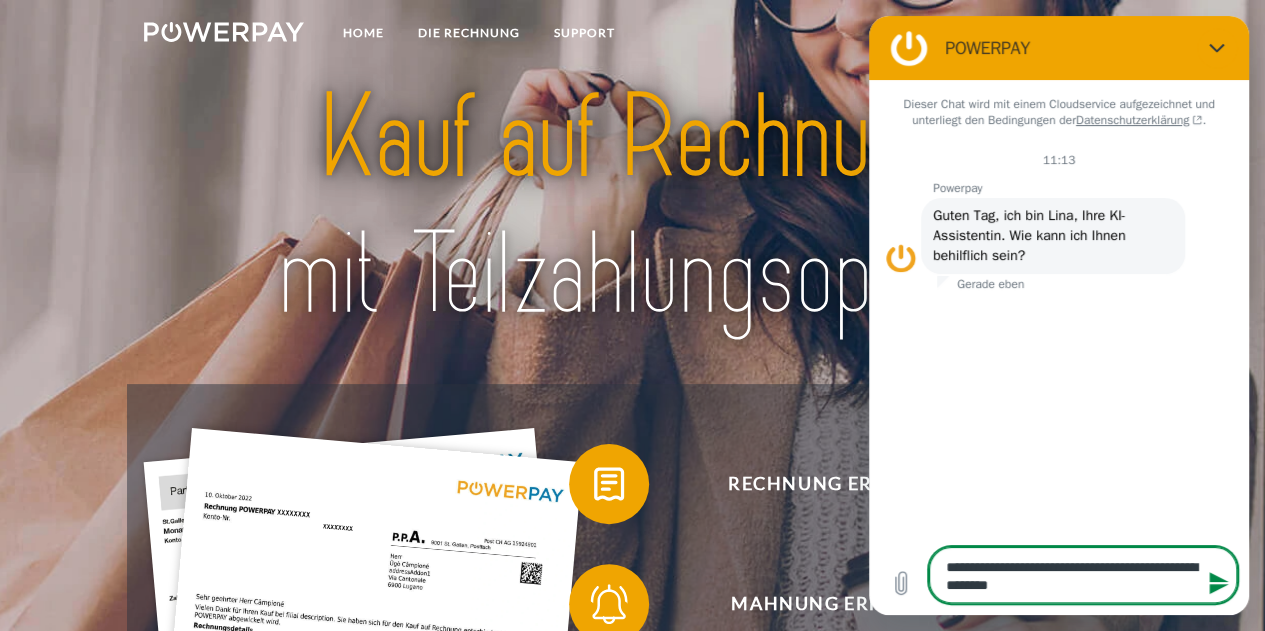 type on "**********" 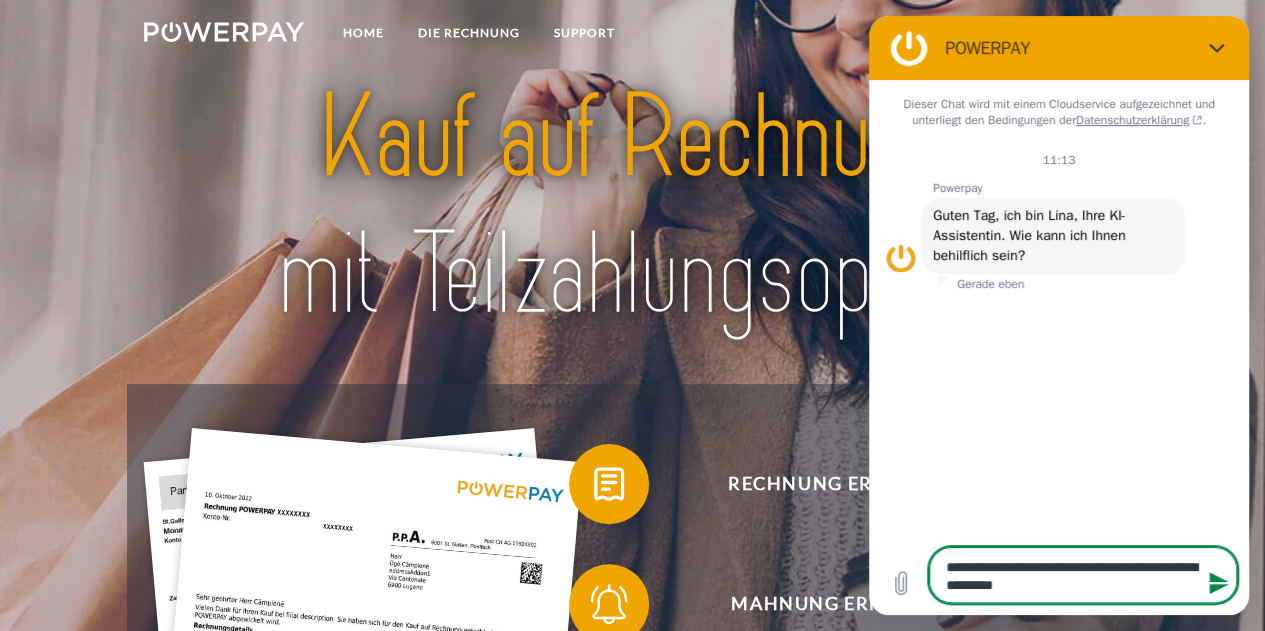 type on "**********" 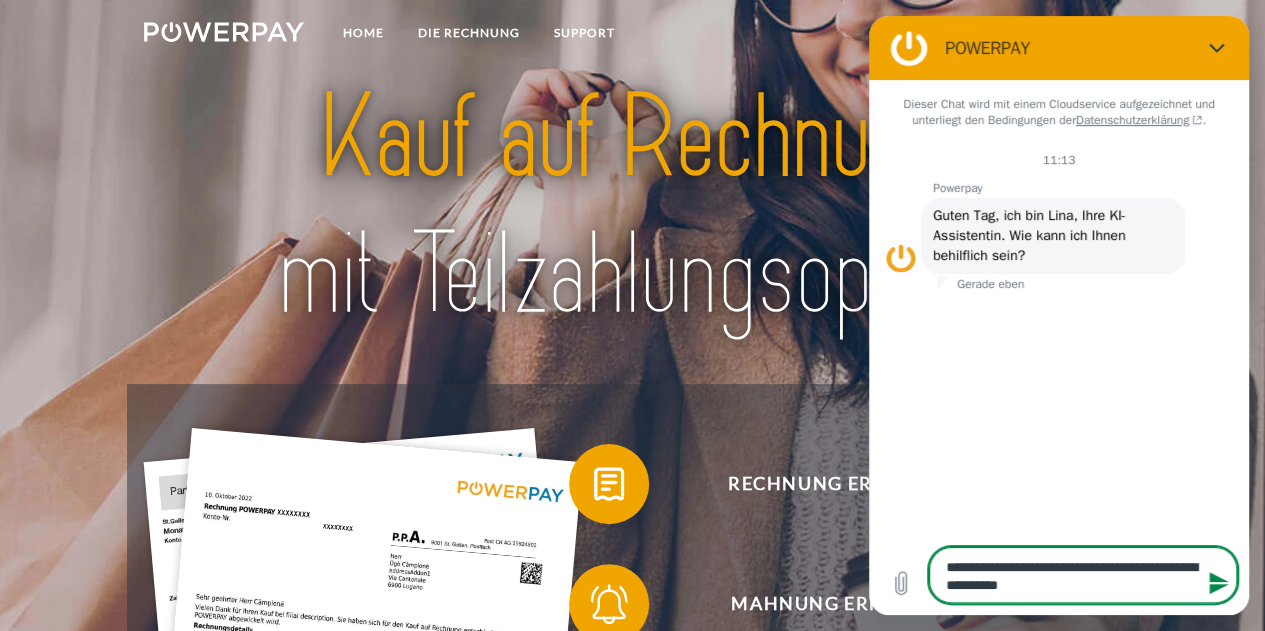 type on "**********" 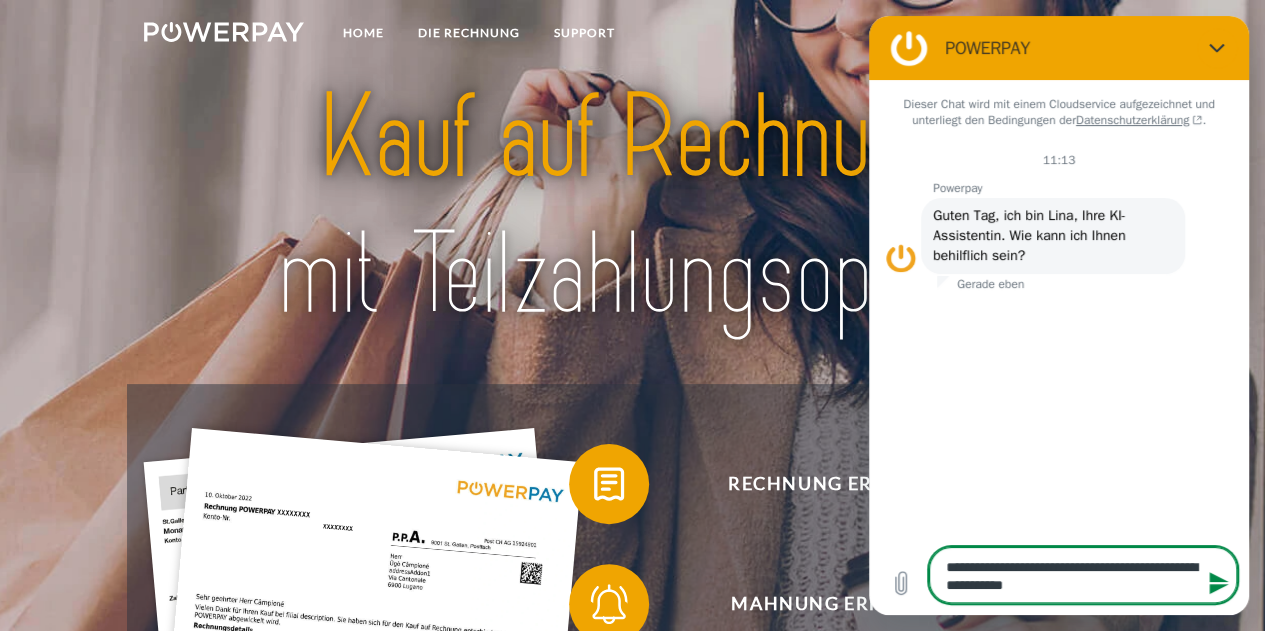 type on "**********" 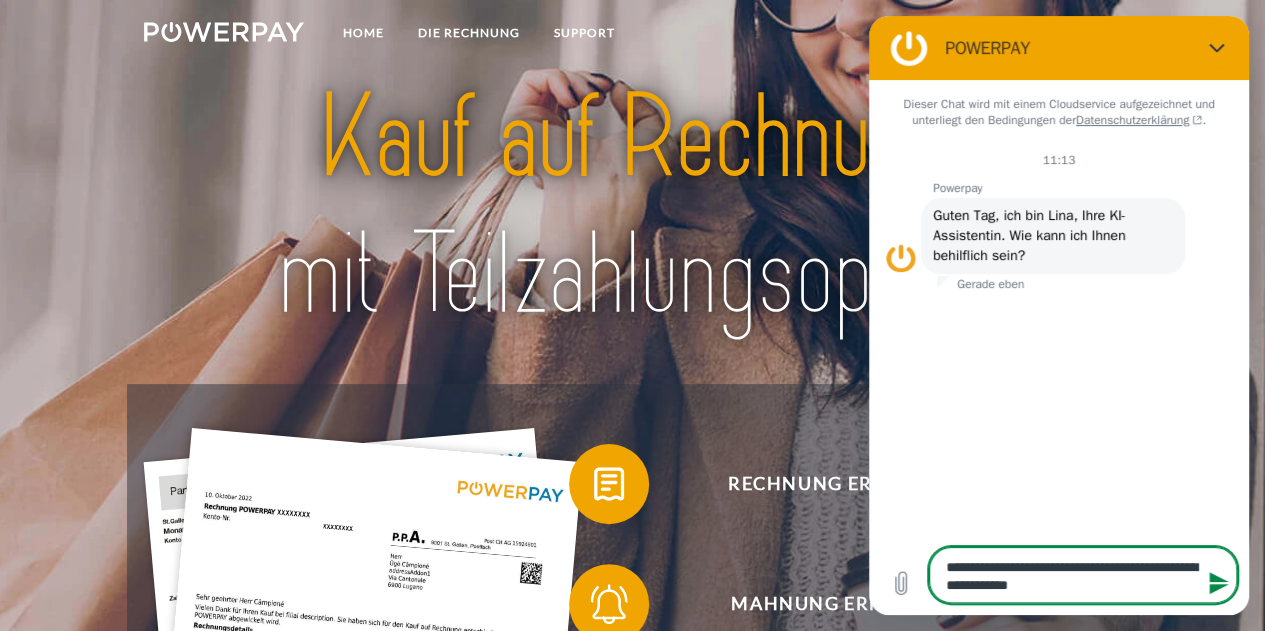 type on "**********" 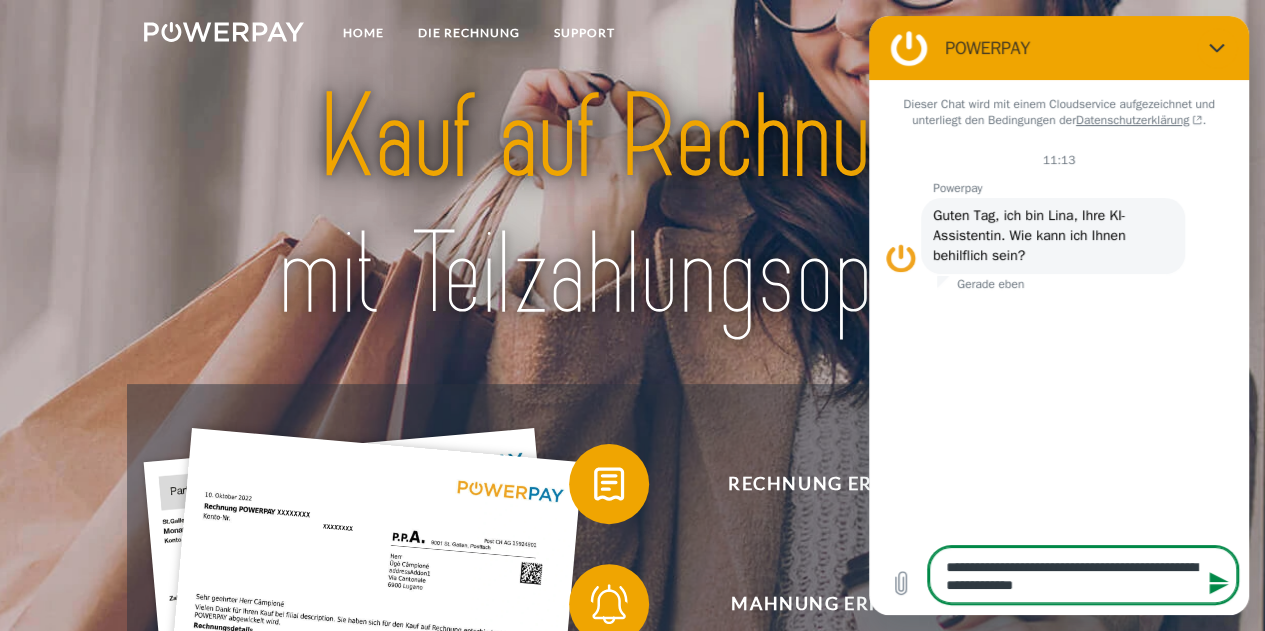 type on "**********" 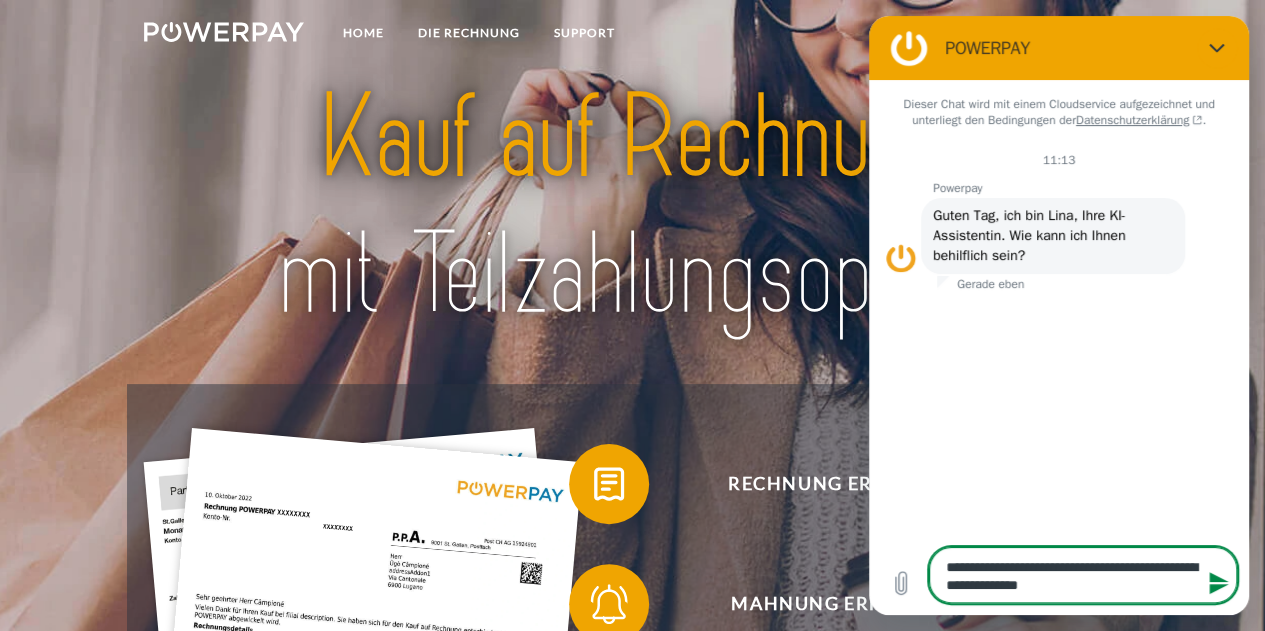type on "**********" 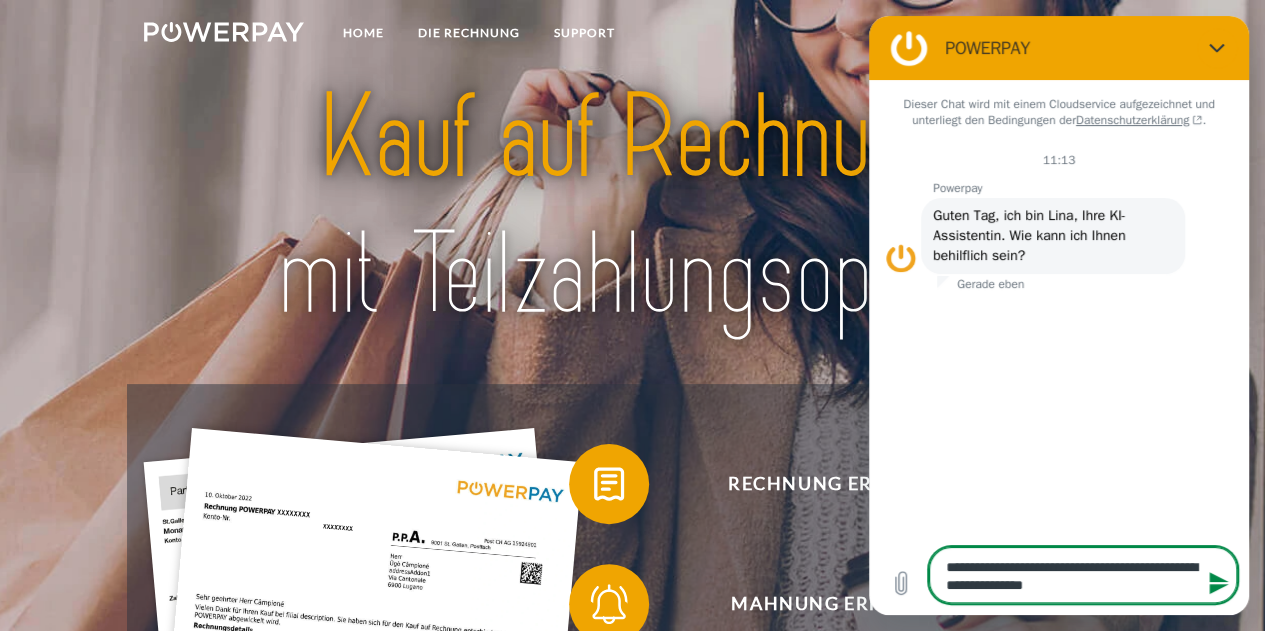type on "**********" 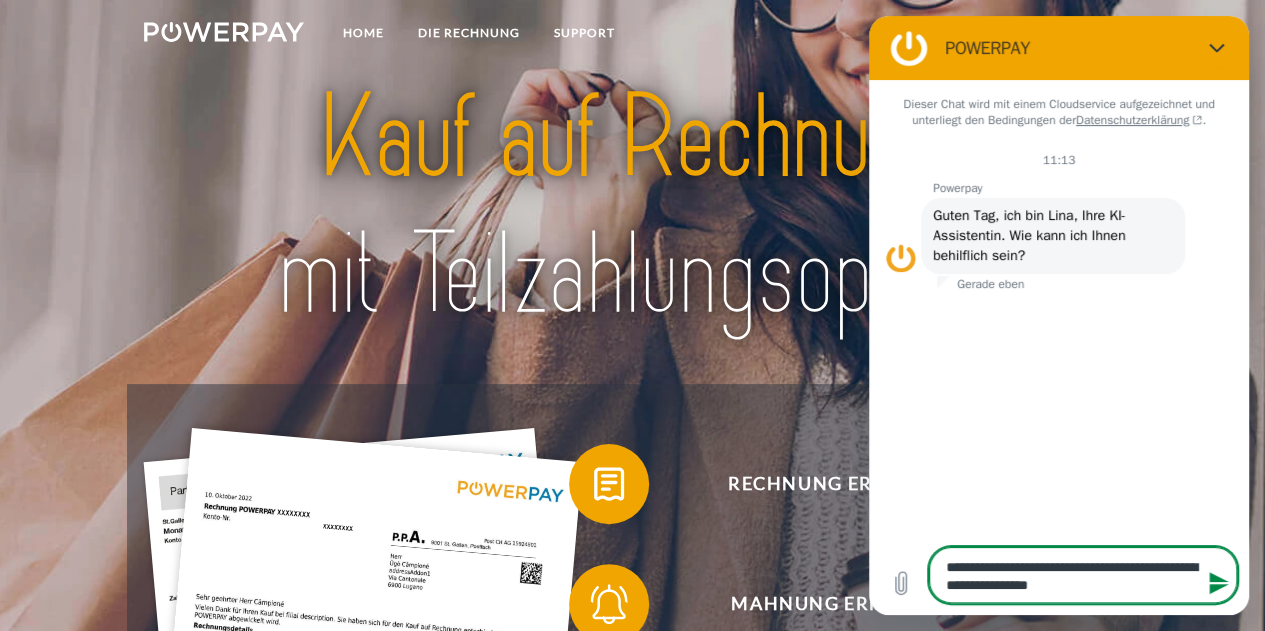 type on "**********" 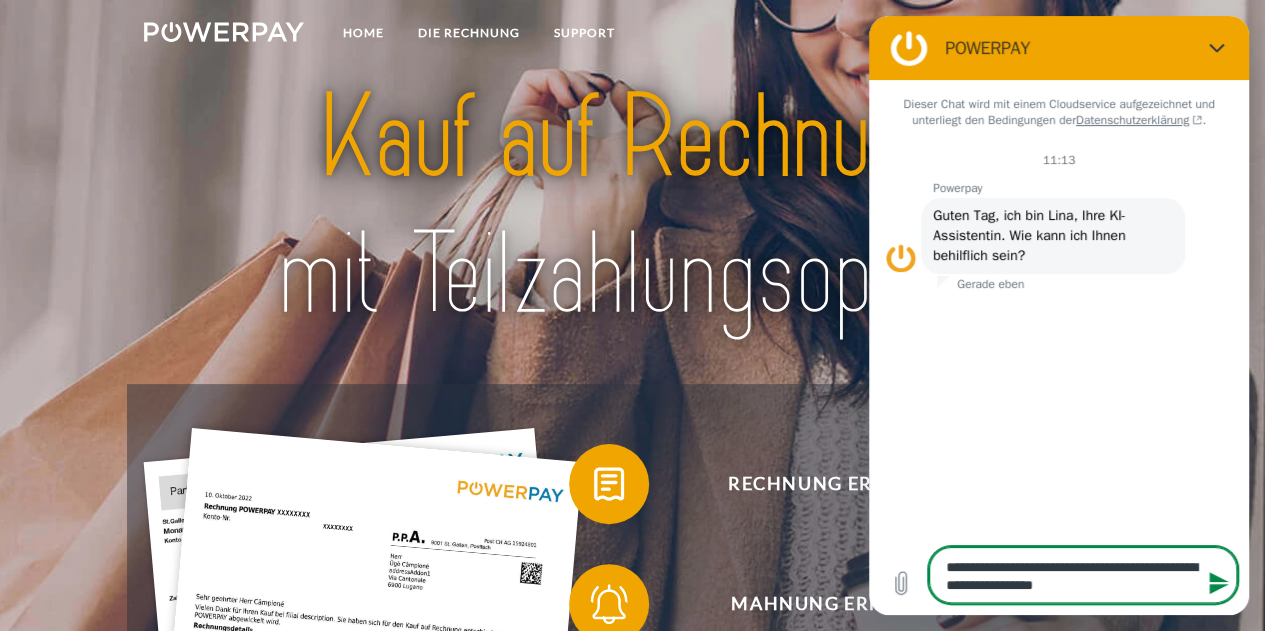 type on "**********" 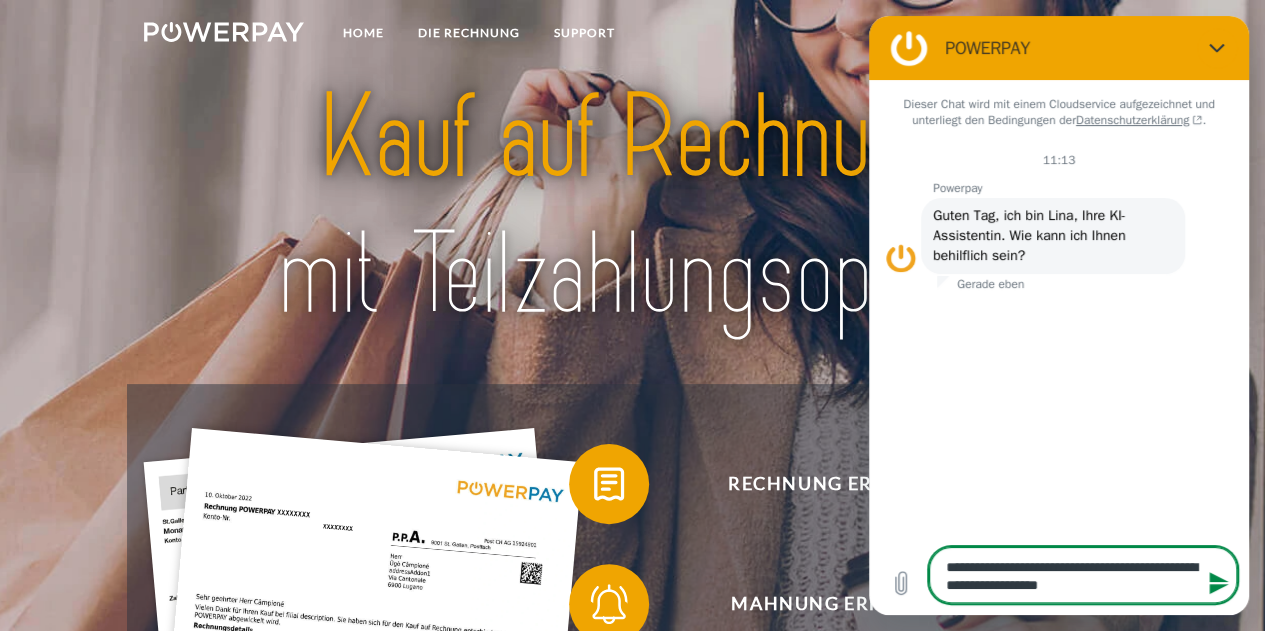 type on "**********" 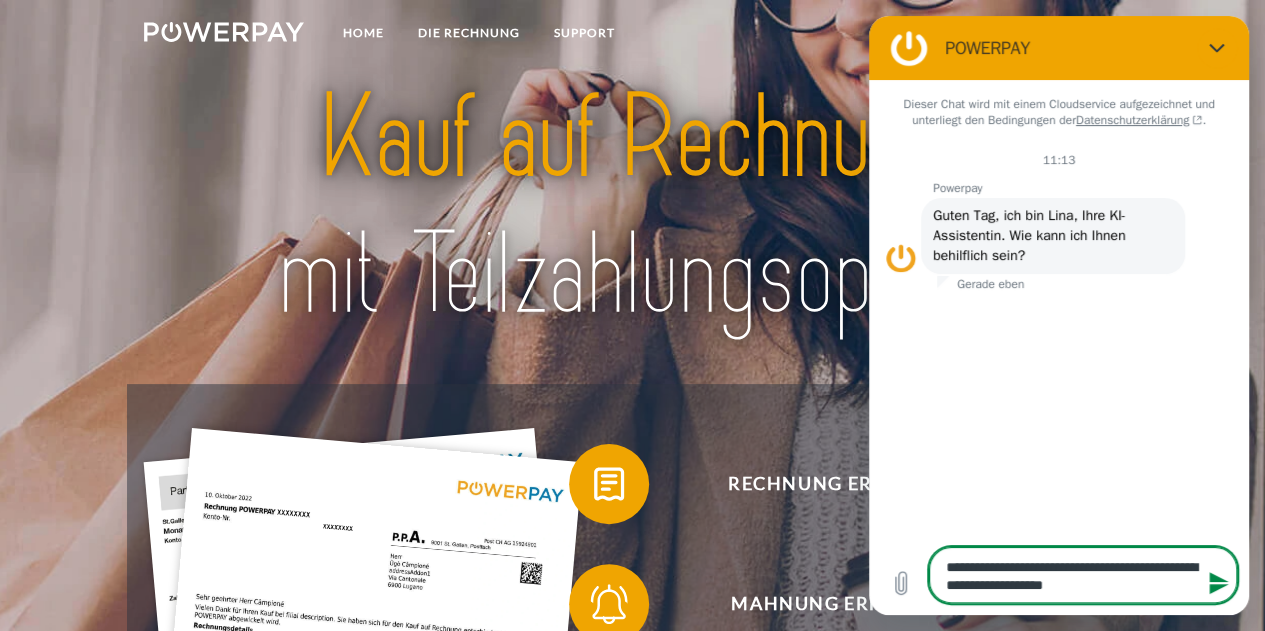 type on "*" 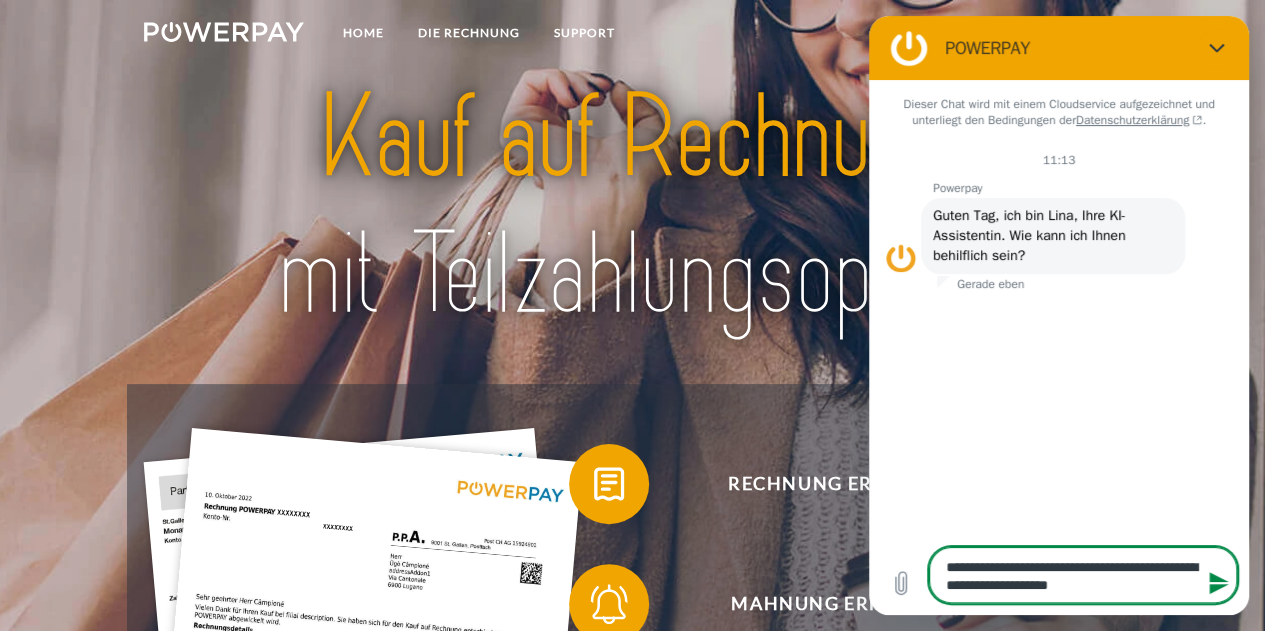 type on "**********" 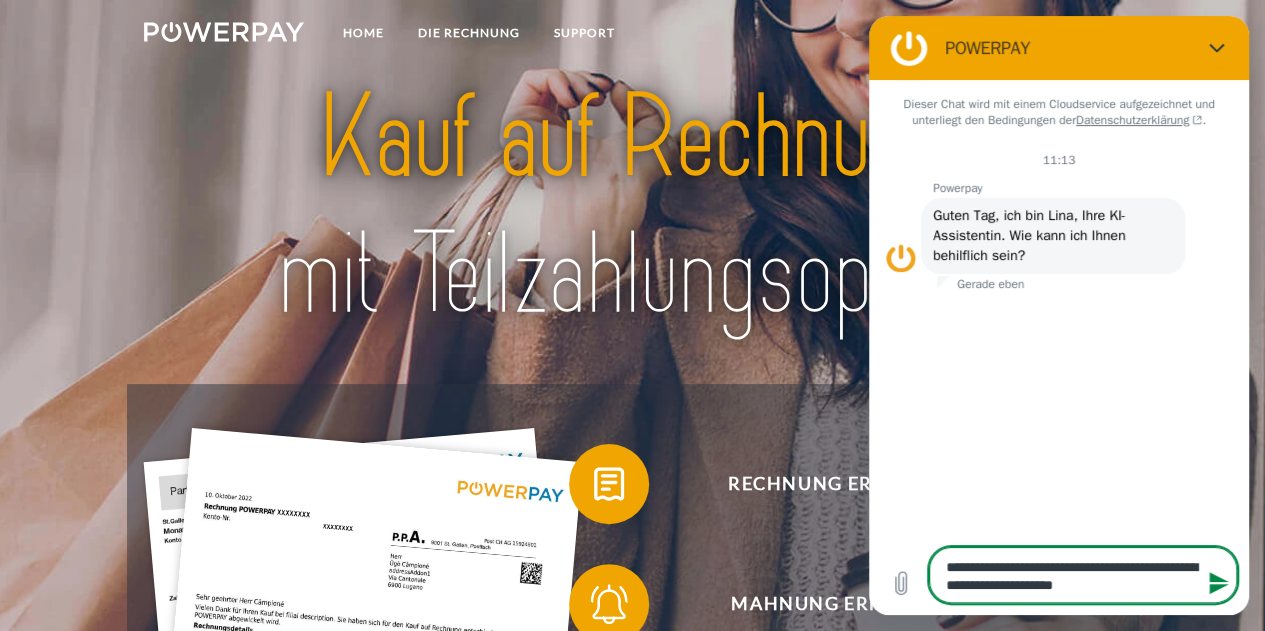 type on "**********" 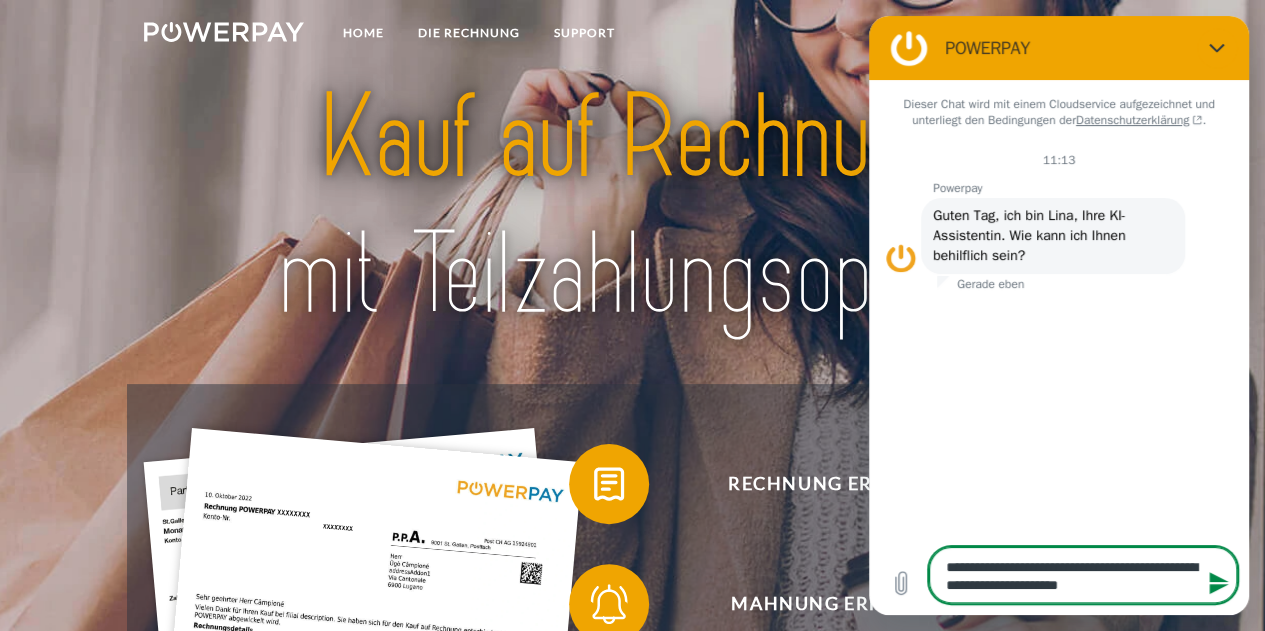 type on "**********" 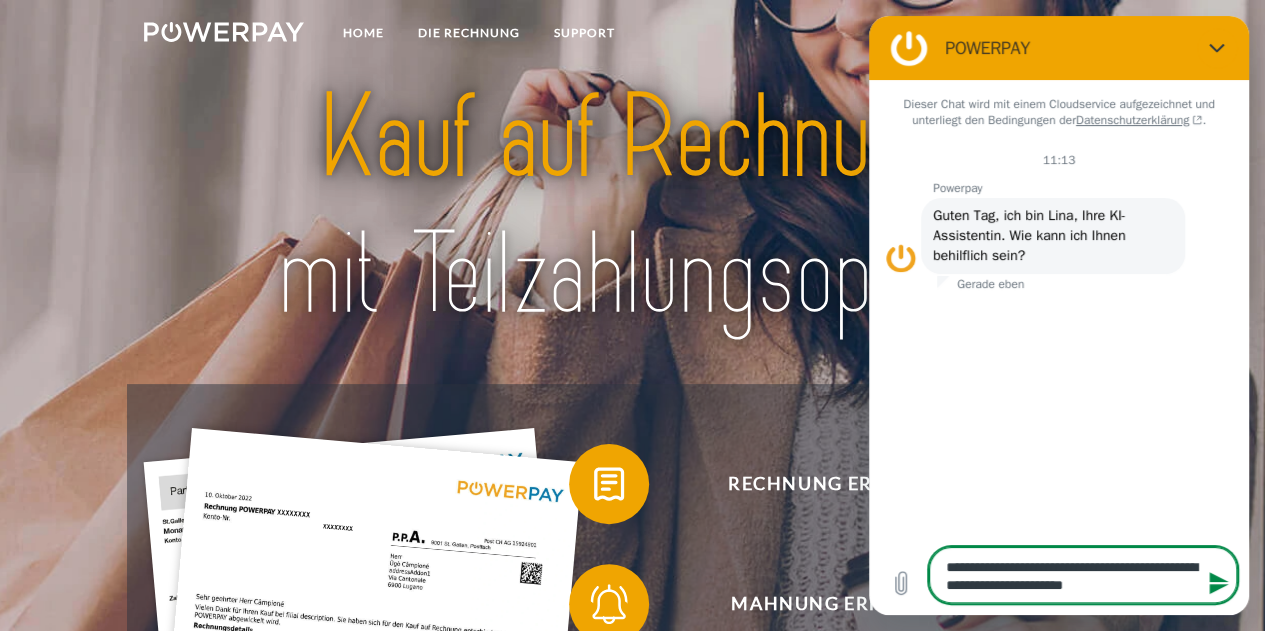type on "*" 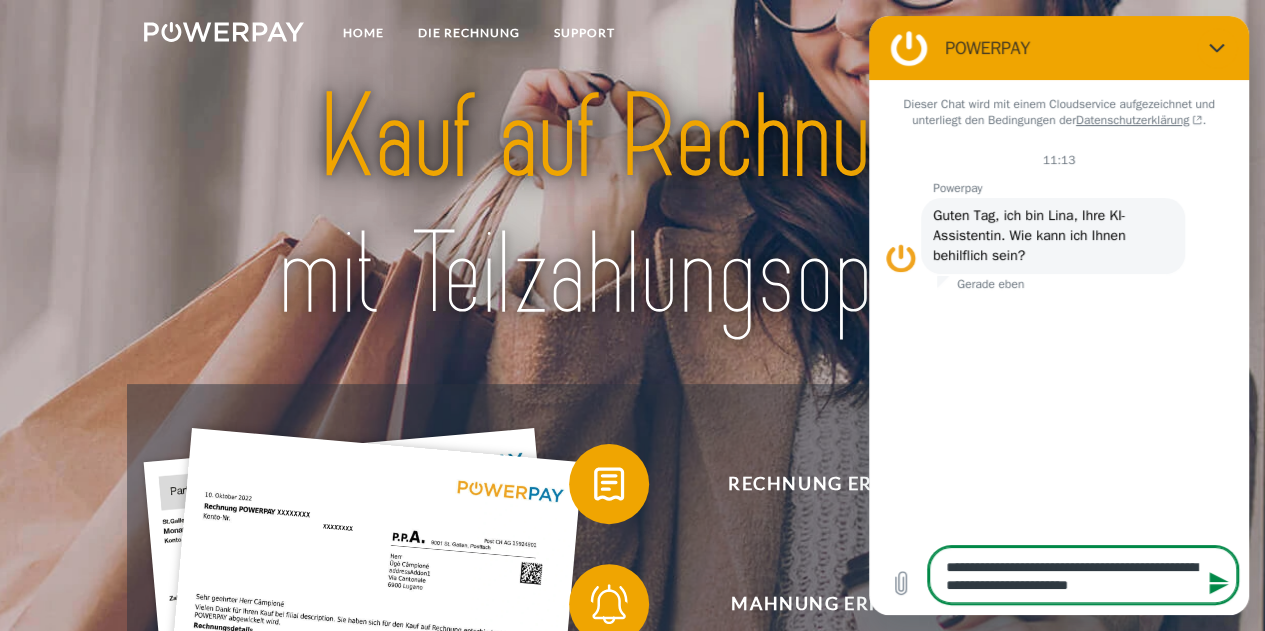 type on "**********" 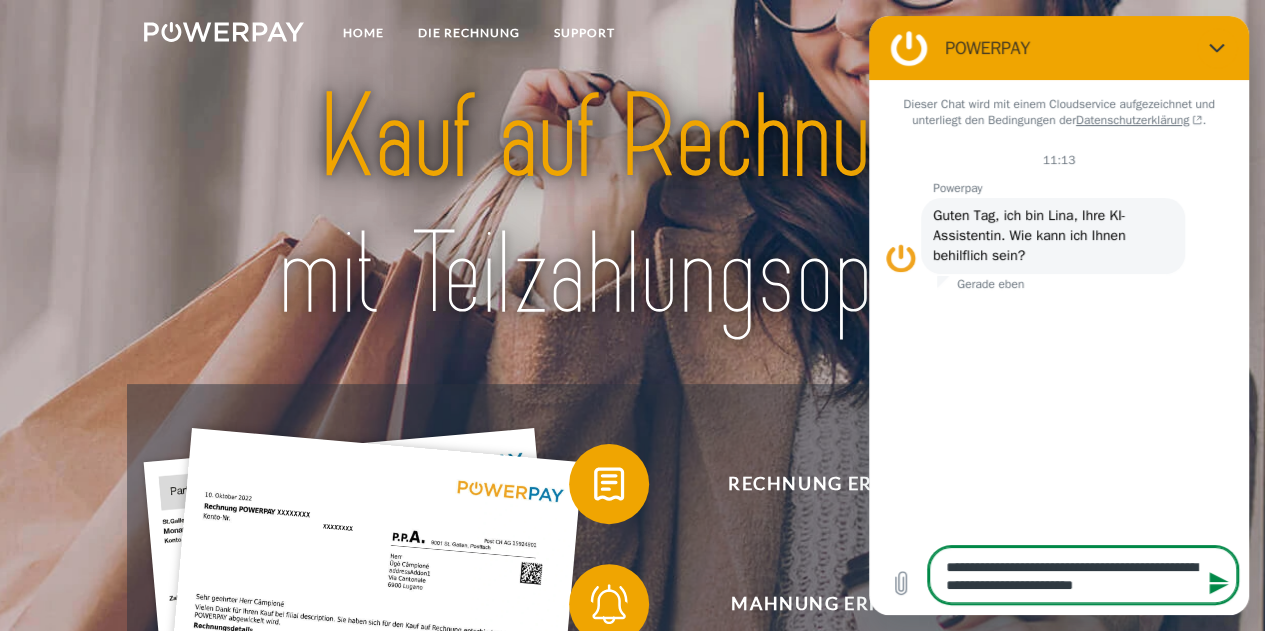 type on "*" 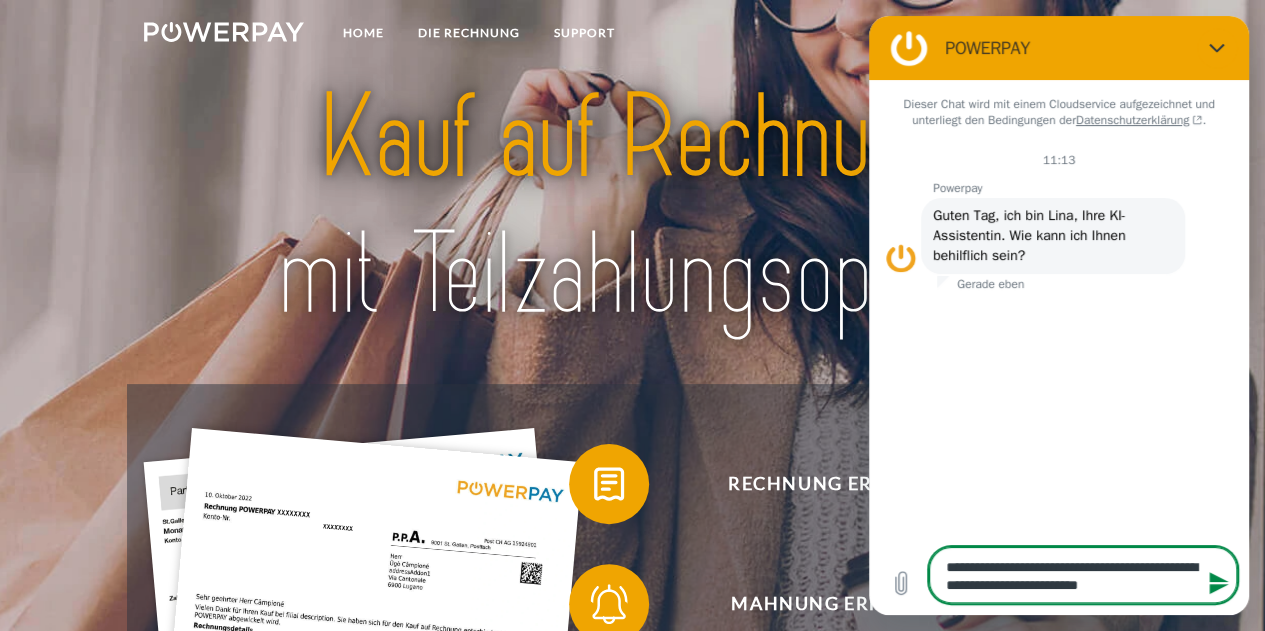 type on "**********" 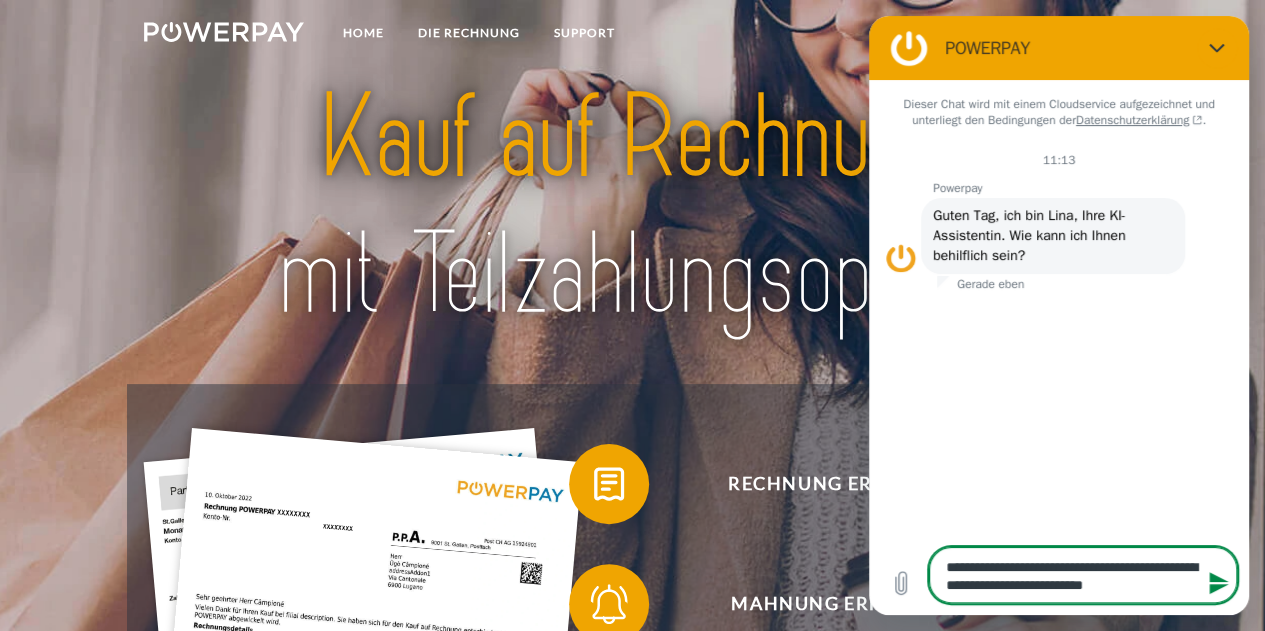 type 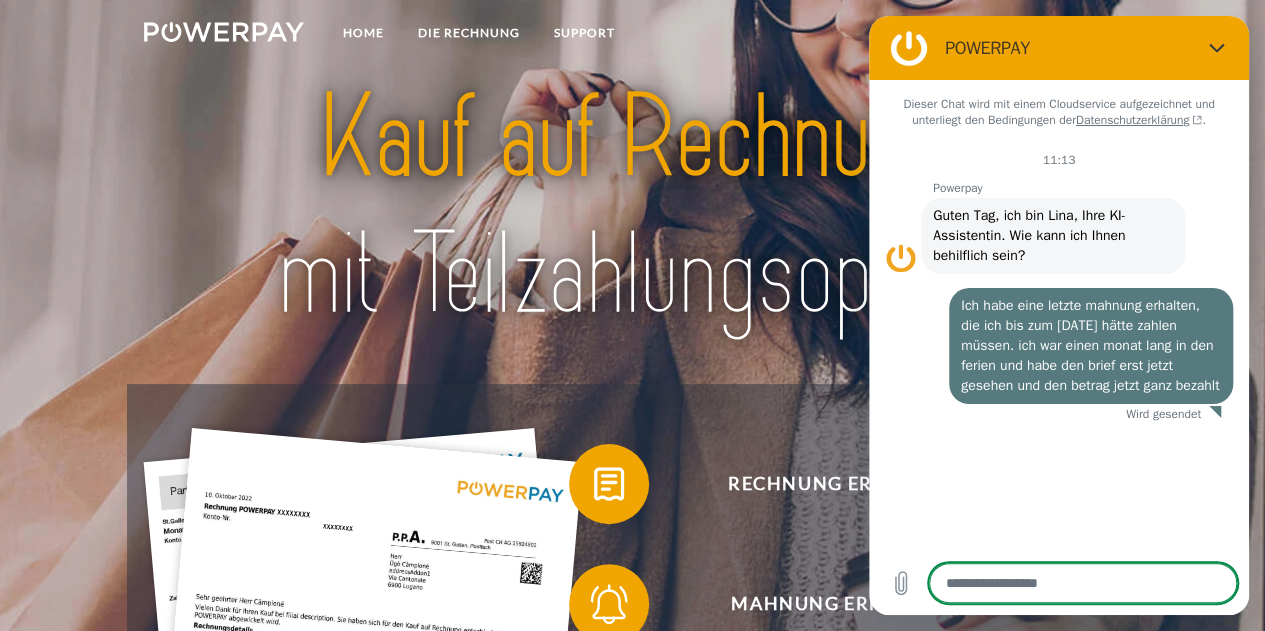 scroll, scrollTop: 0, scrollLeft: 0, axis: both 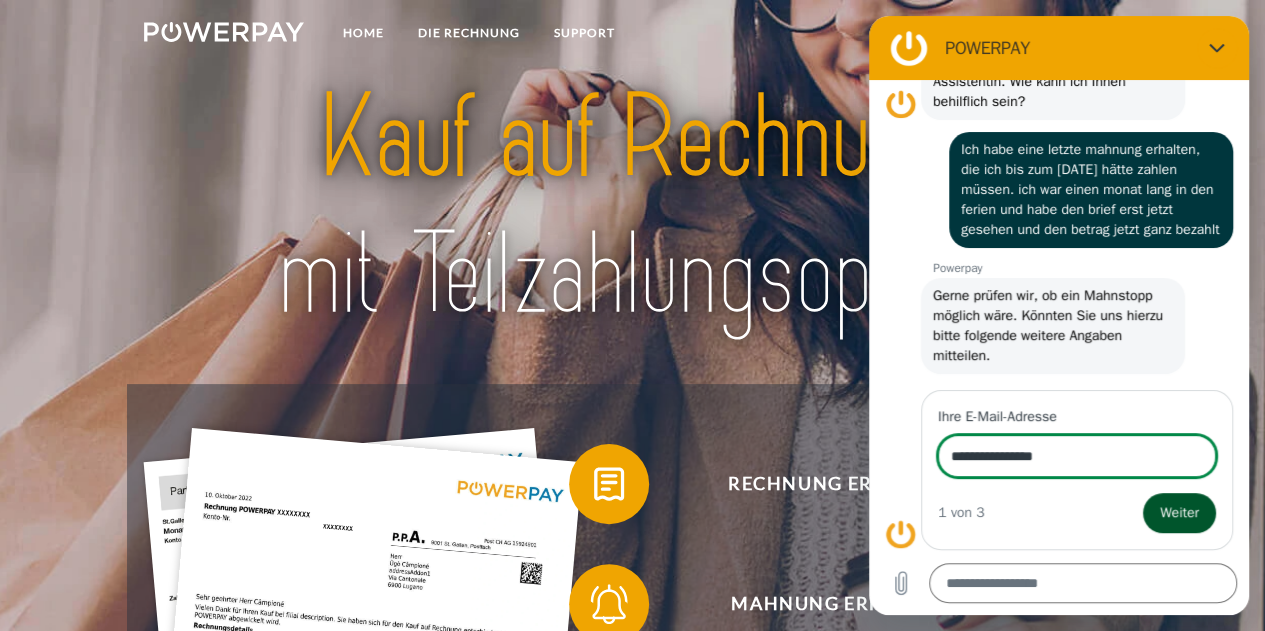 click on "Weiter" at bounding box center (1179, 513) 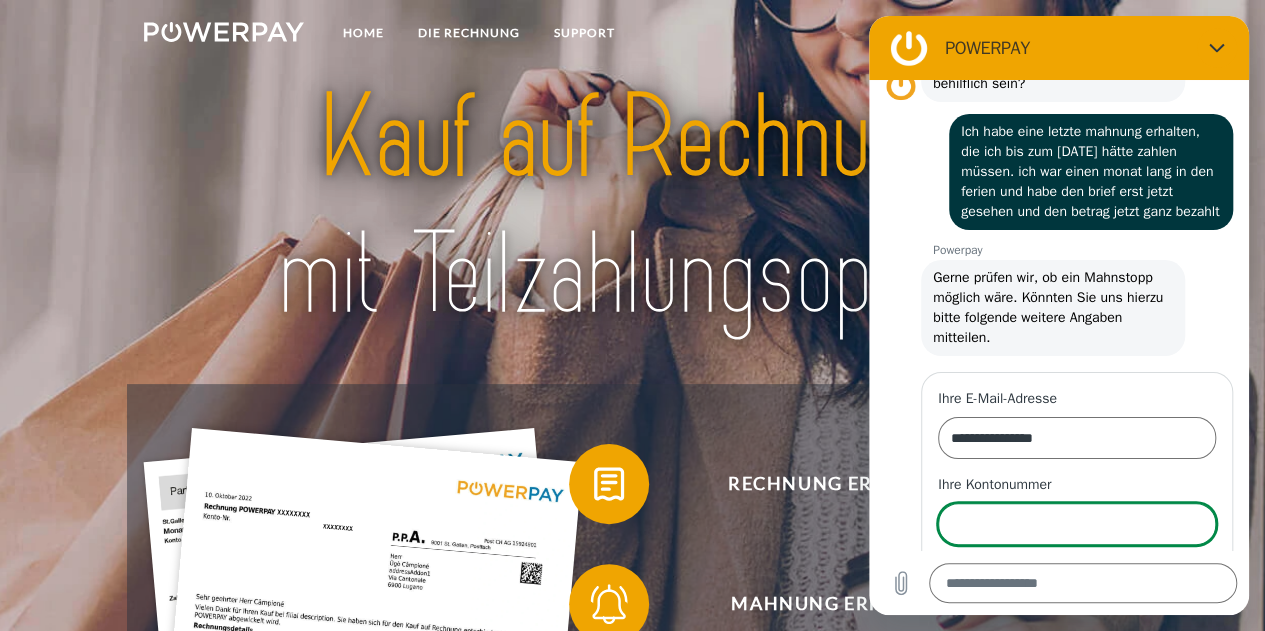 scroll, scrollTop: 258, scrollLeft: 0, axis: vertical 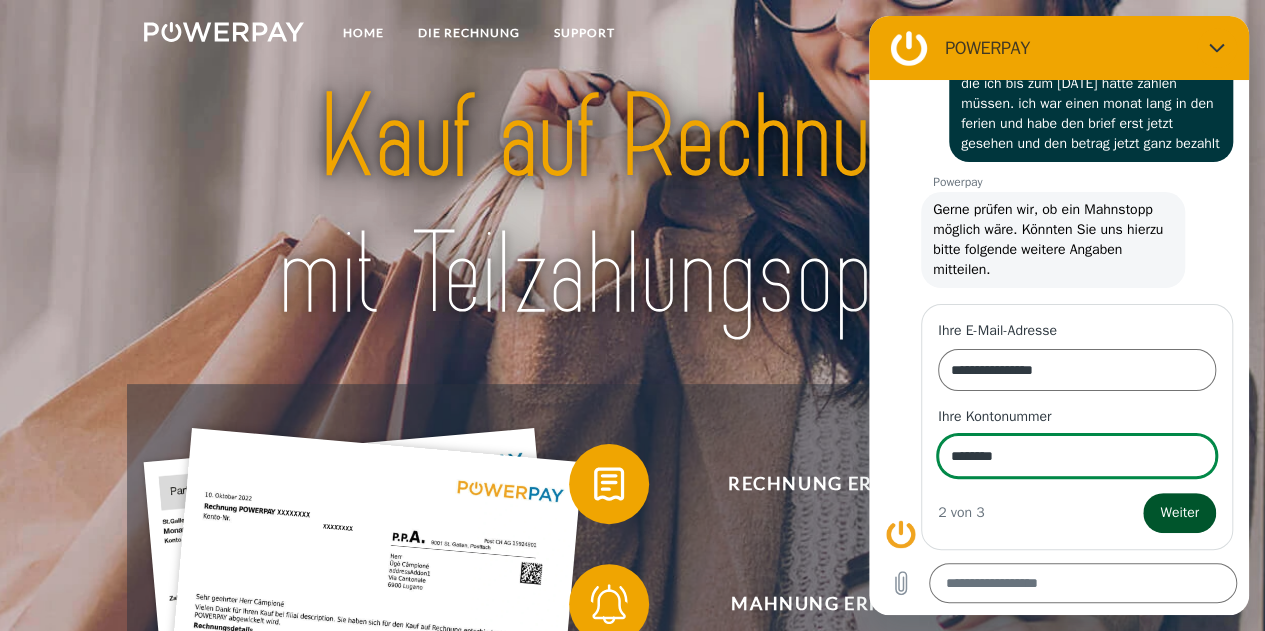click on "Weiter" at bounding box center (1179, 513) 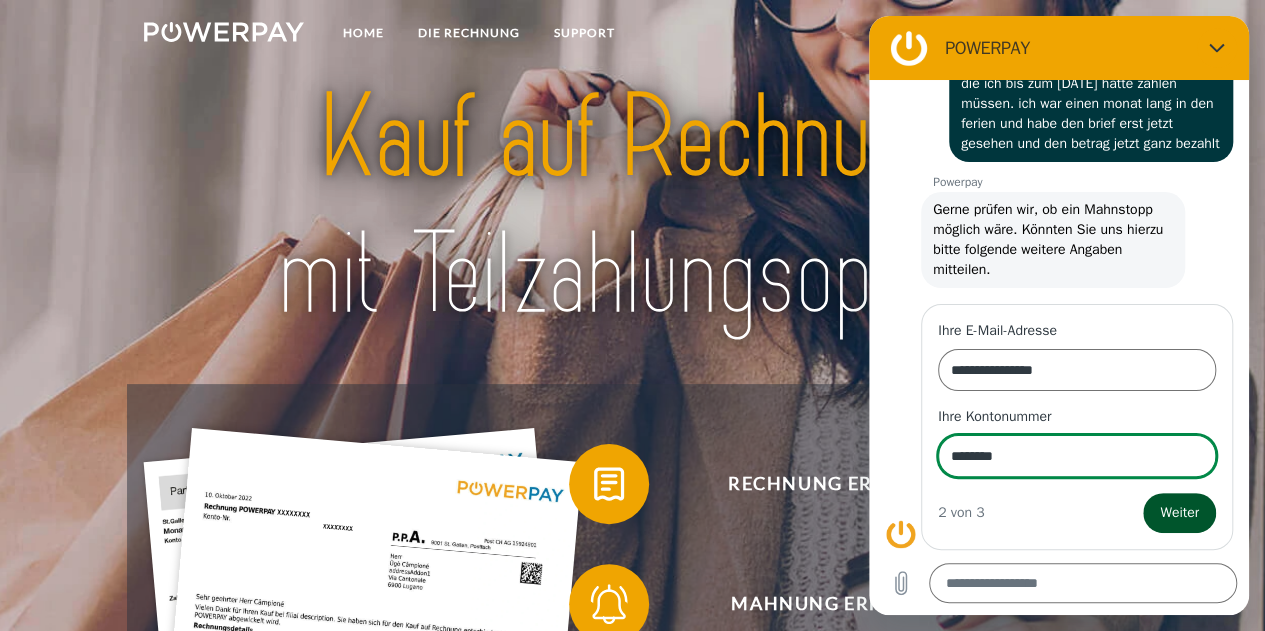 scroll, scrollTop: 343, scrollLeft: 0, axis: vertical 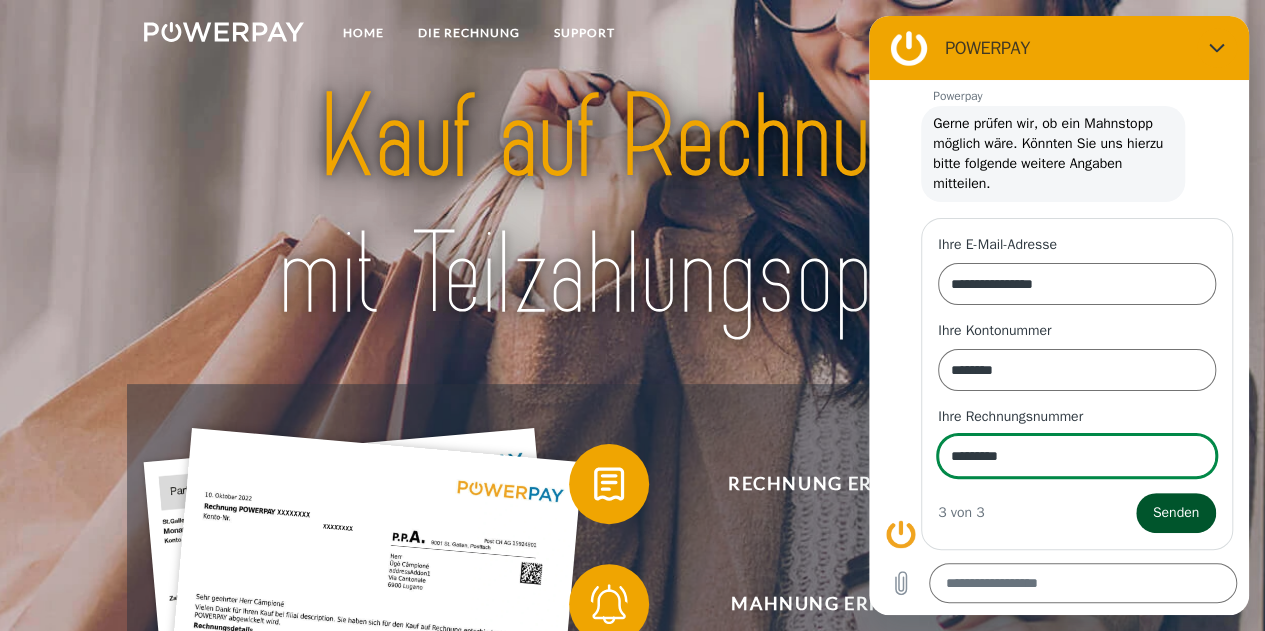 click on "Senden" at bounding box center [1176, 513] 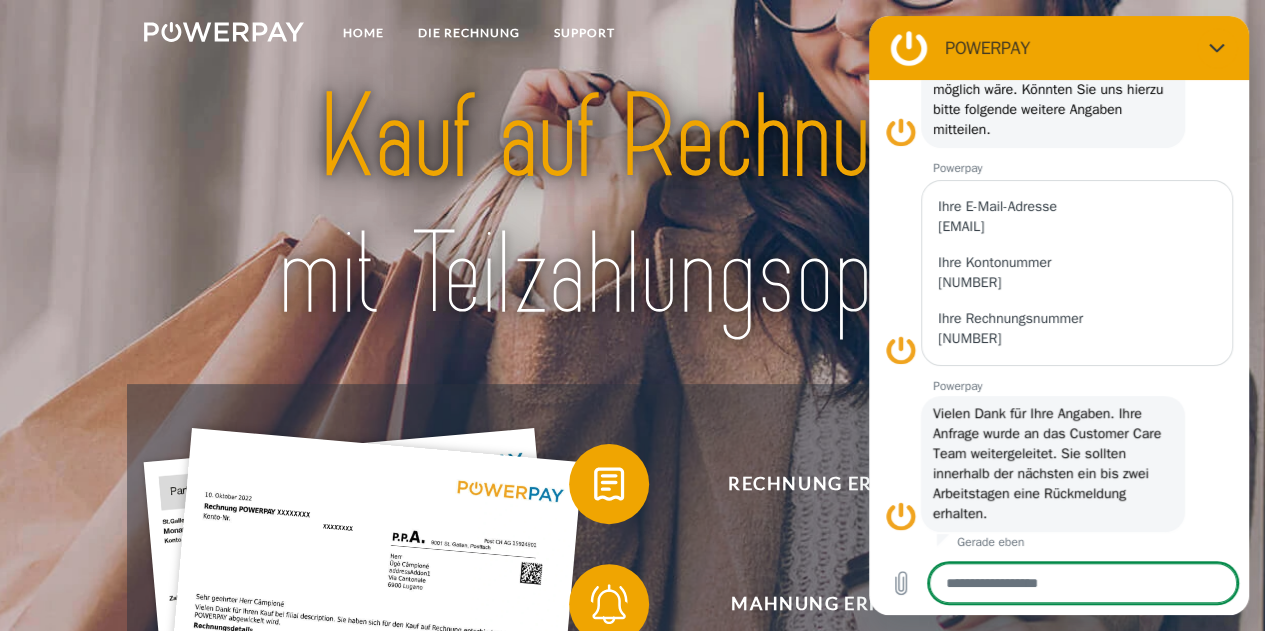 scroll, scrollTop: 403, scrollLeft: 0, axis: vertical 